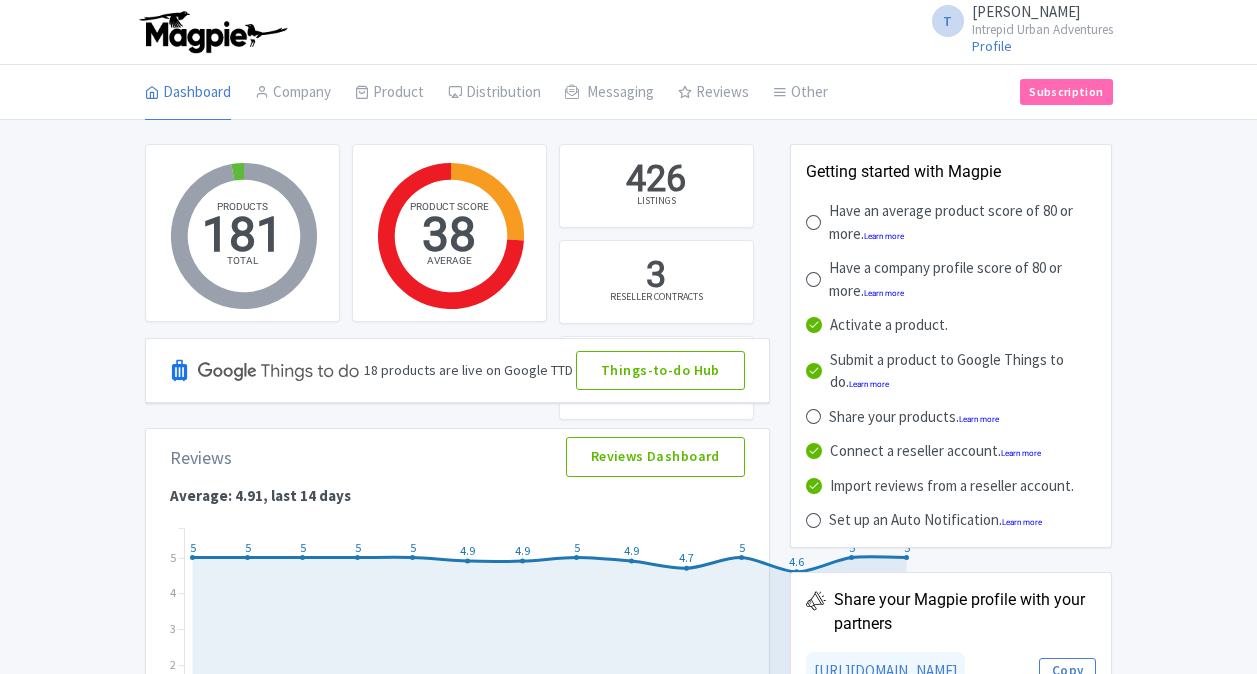 scroll, scrollTop: 0, scrollLeft: 0, axis: both 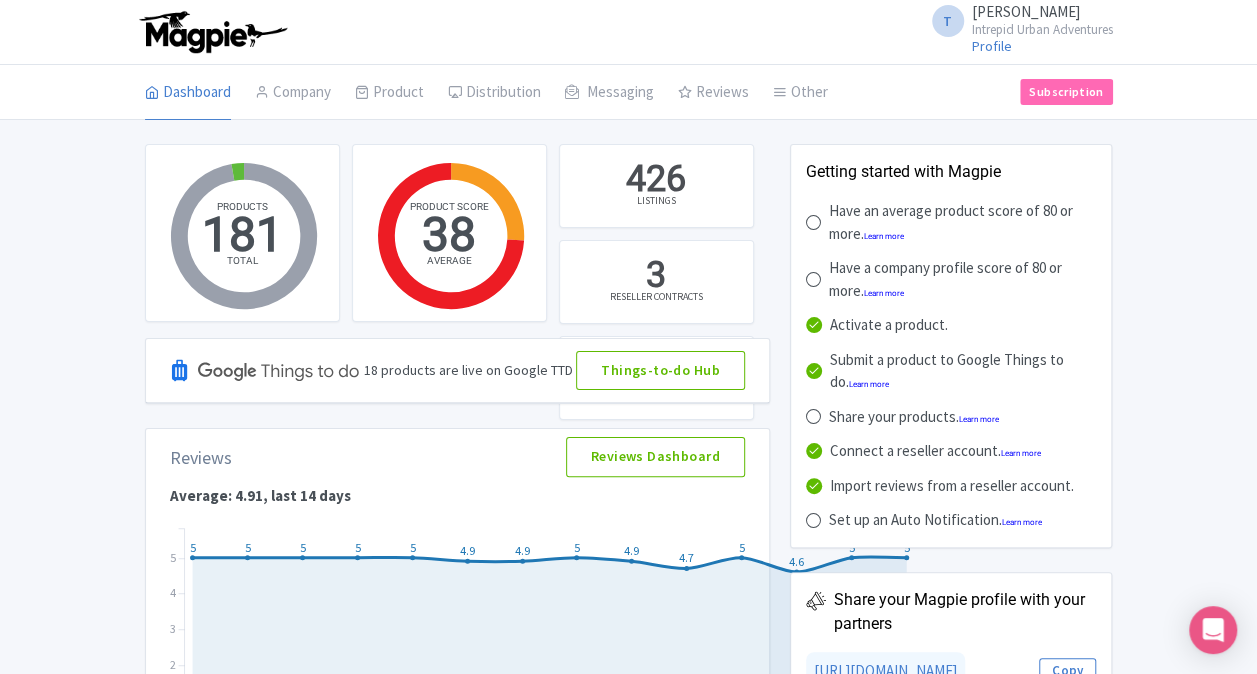 click on "PRODUCTS
181
TOTAL
PRODUCT SCORE
38
AVERAGE
426
LISTINGS
3
RESELLER CONTRACTS
0
PRODUCTS SHARED
0
AUTO NOTIFICATION SENT
18 products are live on Google TTD
Things-to-do Hub
Reviews
Reviews Dashboard
dashboard
["26 Jun", "27 Jun", "28 Jun", "29 Jun", "30 Jun", "01 Jul", "02 Jul", "03 Jul", "04 Jul", "05 Jul", "06 Jul", "07 Jul", "08 Jul", "09 Jul"]
[5.0, 5.0, 5.0, 5.0, 5.0, 4.9, 4.9, 5.0, 4.9, 4.7, 5.0, 4.6, 5.0, 5.0]
Average: 4.91, last 14 days
5 5 5 5 5 4.9 4.9 5 4.9 4.7 5 4.6 5 5 26 Jun 27 Jun 28 Jun 29 Jun 30 Jun 01 Jul 02 Jul 03 Jul 04 Jul 05 Jul 06 Jul 07 Jul 08 Jul 09 Jul 1 2 3 4 5 0 0.1 0.2 0.3 0.4 0.5 0.6 0.7 0.8 0.9 1 26 Jun 27 Jun 28 Jun 29 Jun 30 Jun 01 Jul 02 Jul 03 Jul 04 Jul 05 Jul 06 Jul 07 Jul 08 Jul 09 Jul 04 Jul score 4.9
Recent Updates
Recently updated
Last changes" at bounding box center (628, 1391) 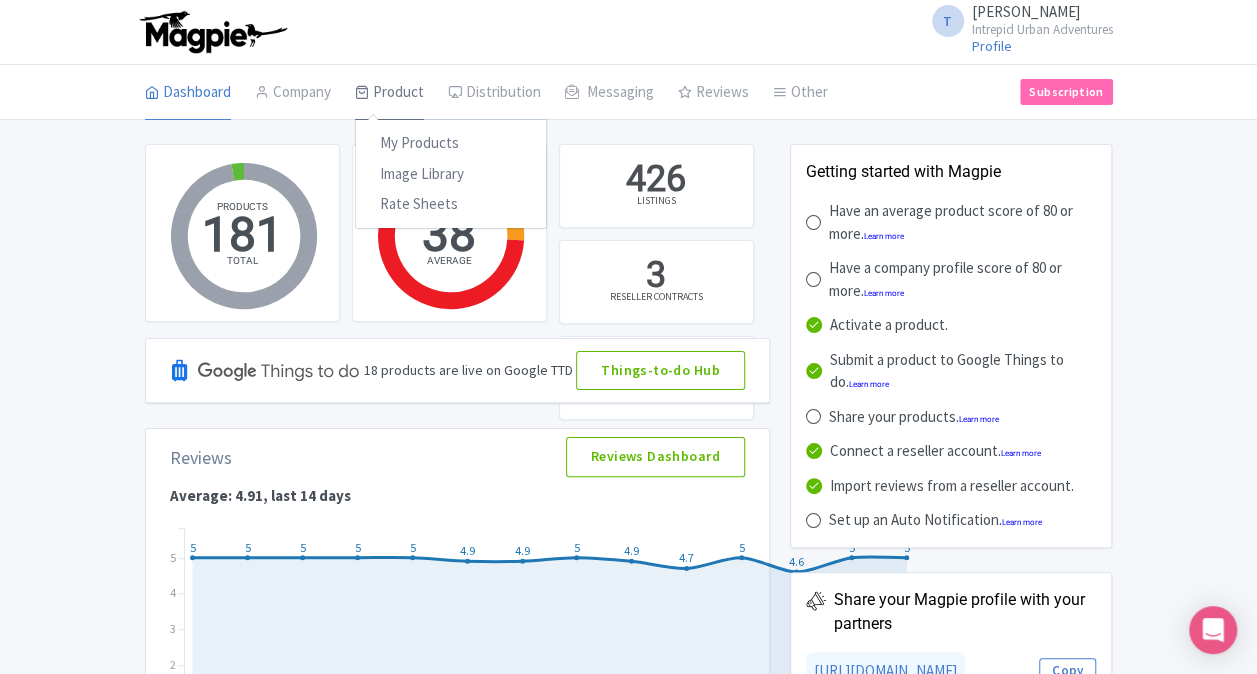 click on "Product" at bounding box center (389, 93) 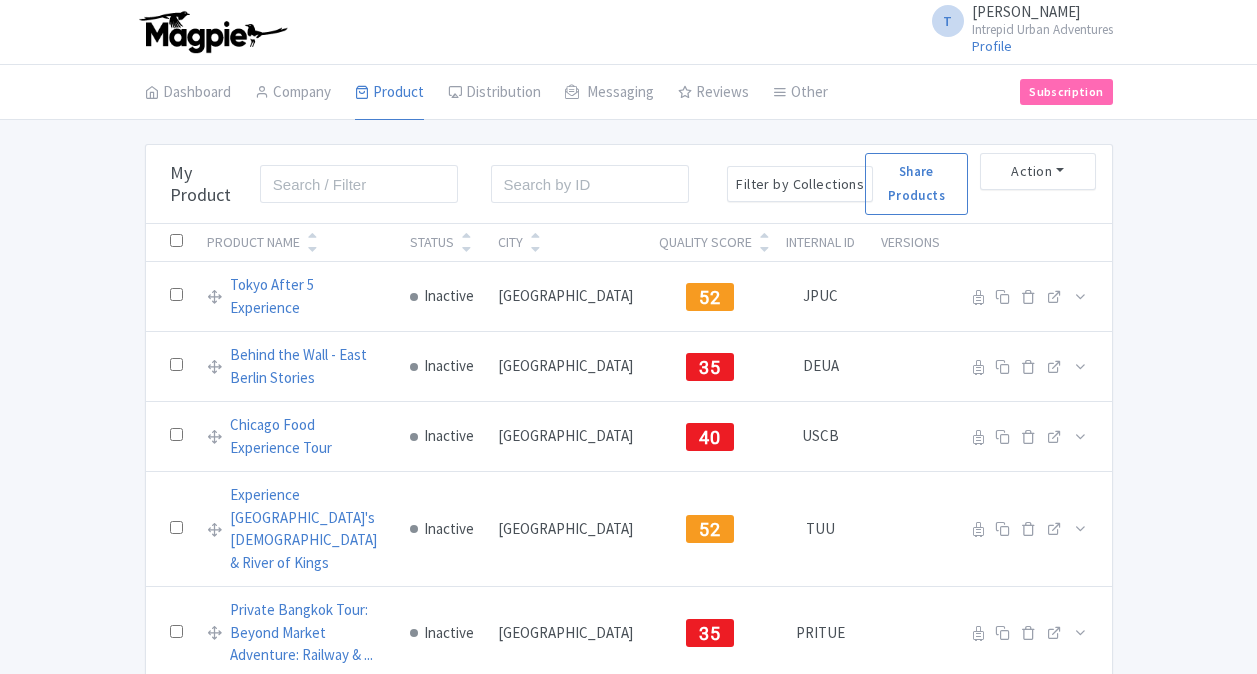 scroll, scrollTop: 0, scrollLeft: 0, axis: both 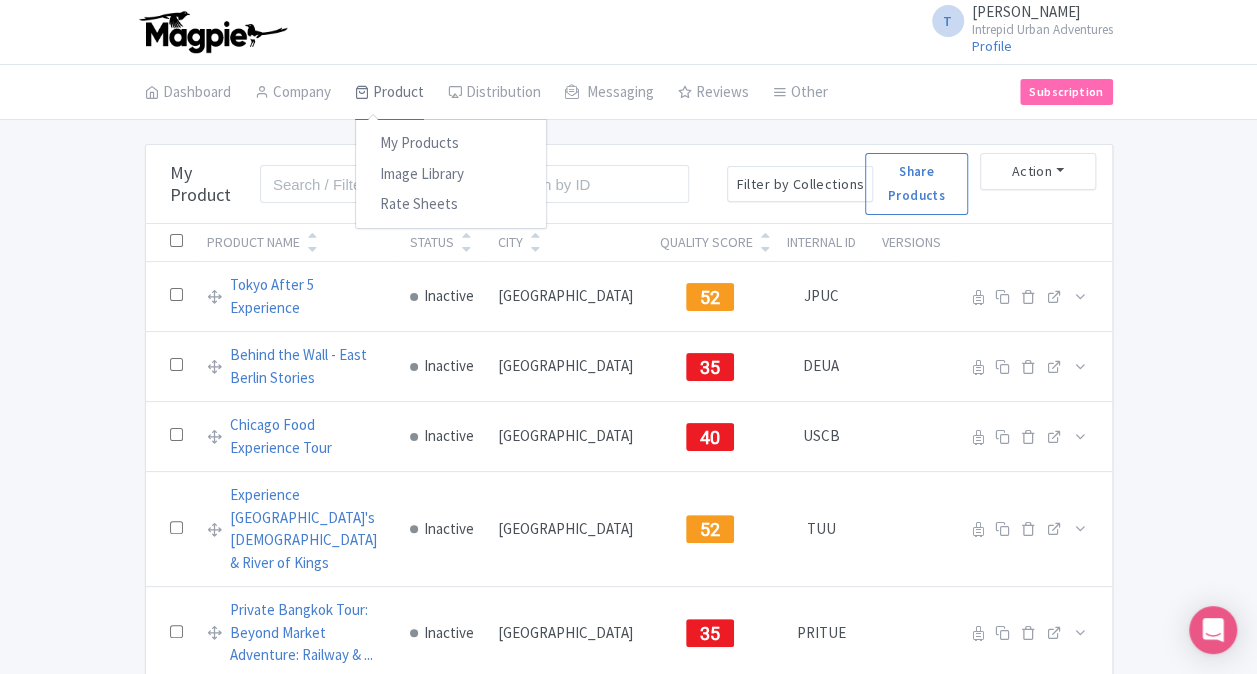 click on "Product" at bounding box center (389, 93) 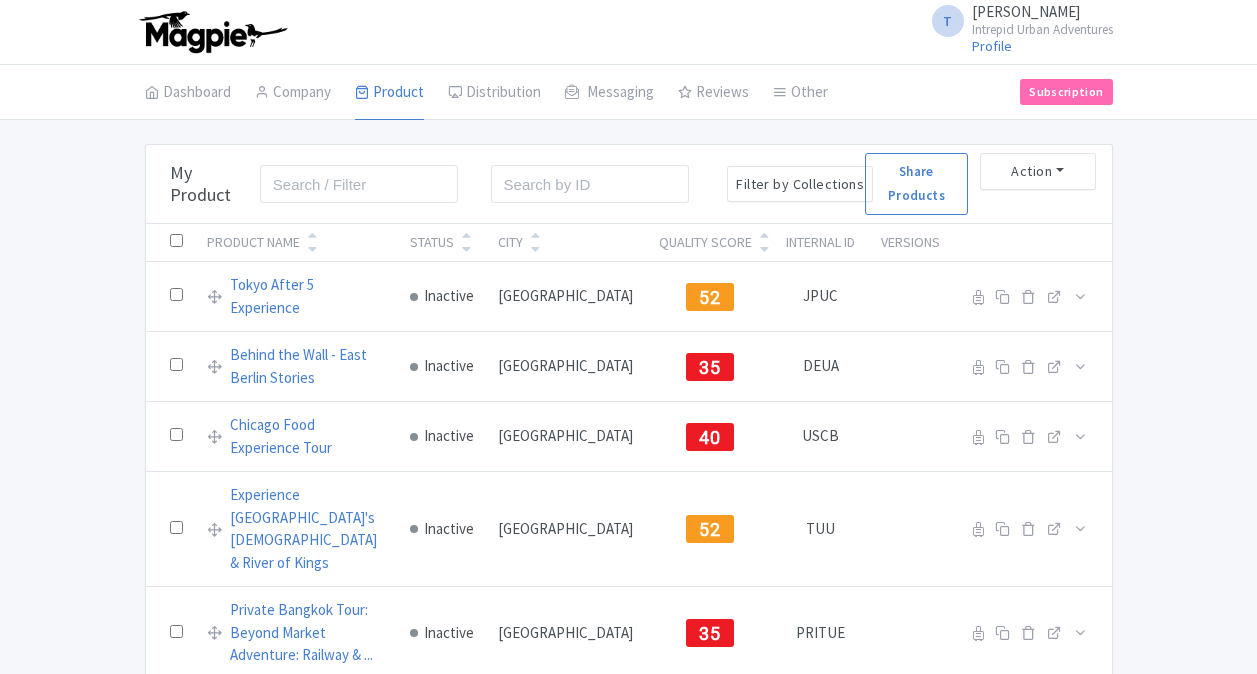 scroll, scrollTop: 0, scrollLeft: 0, axis: both 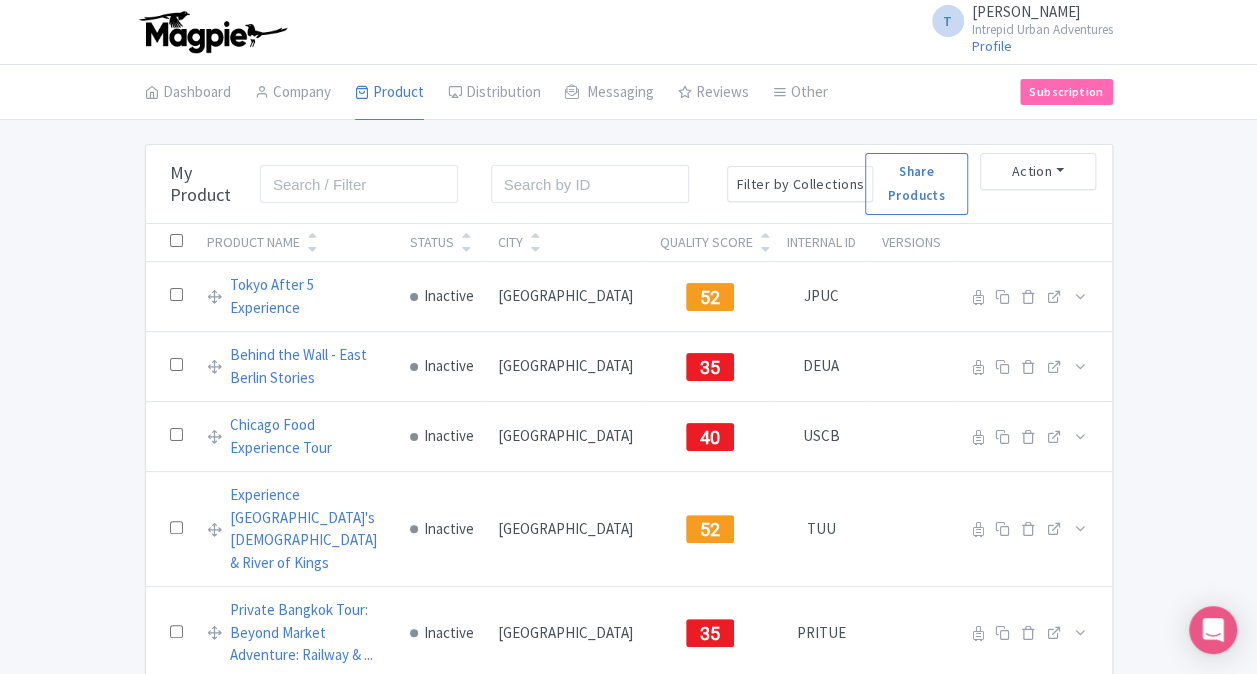 click on "Dashboard
Company
Product
My Products
Image Library
Rate Sheets
Distribution
Manage Resellers
Manage Contacts
Product Listings
Listings Optimizer
Affiliate
Promotions
Messaging
Outbox
New Announcement
Manage Message Templates
Reviews
Review Dashboard
Manage
Analytics
Tools
Other
Help Documents
Connections
View All Magpie Products
Magpie Pricing
Subscription" at bounding box center [628, 93] 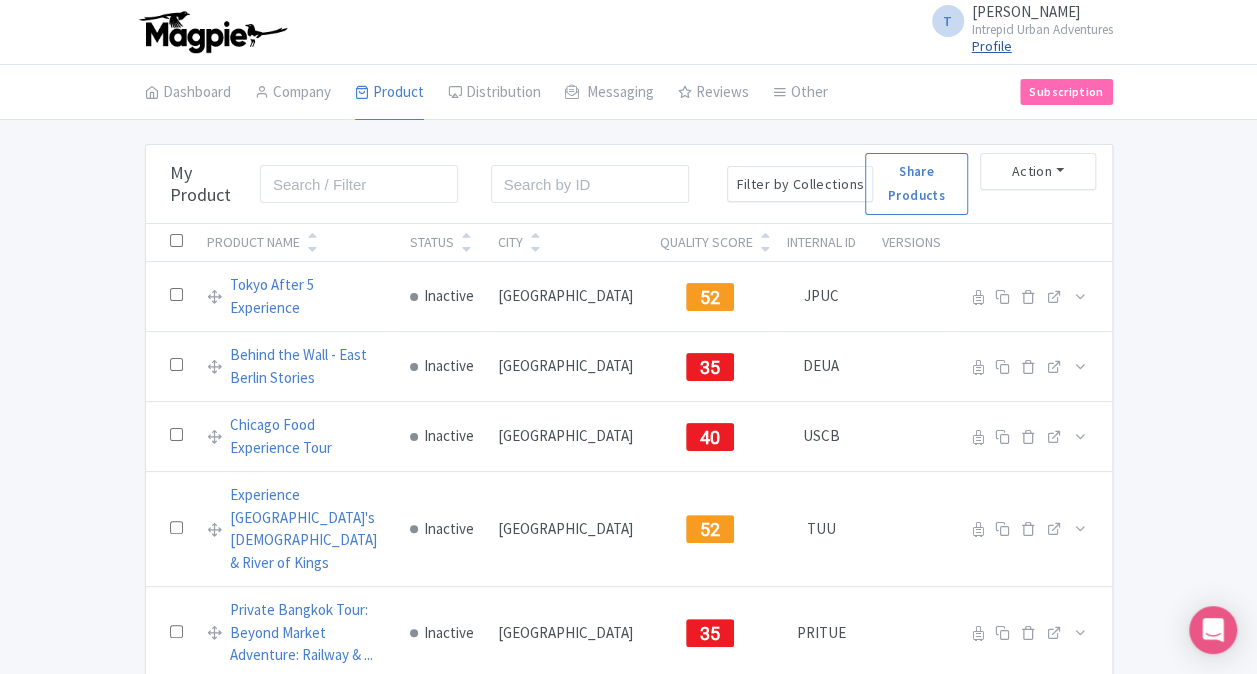 click on "Profile" at bounding box center (992, 46) 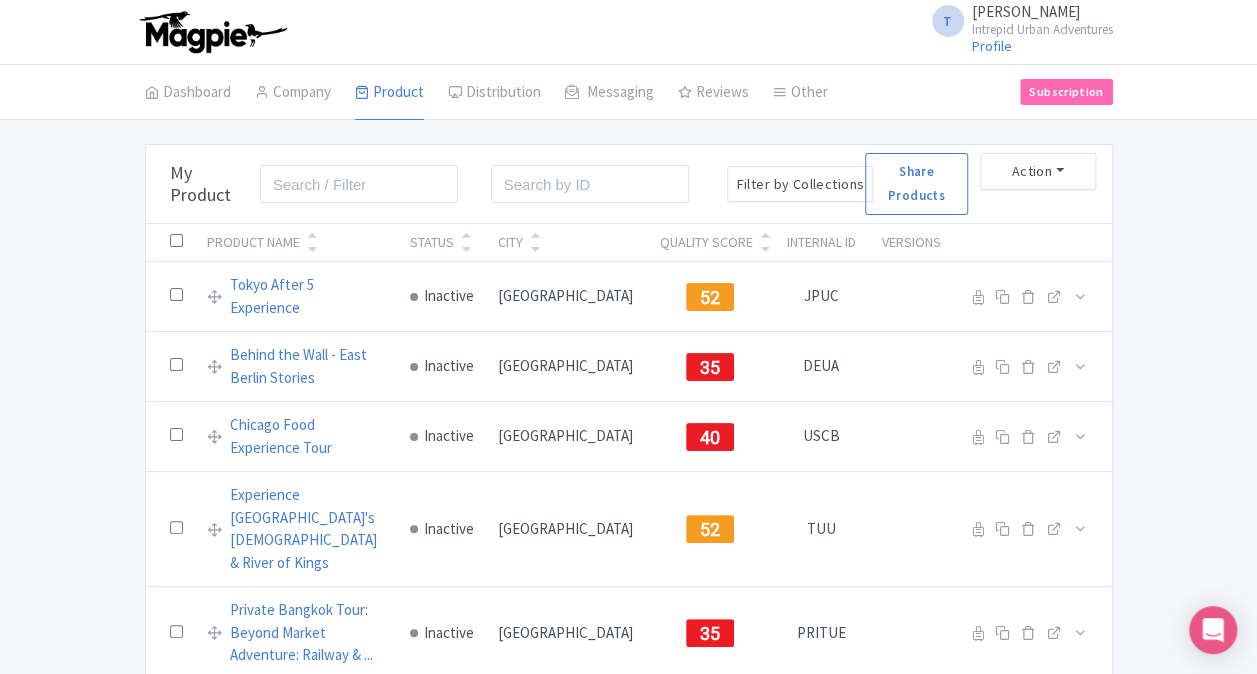 click on "[PERSON_NAME]" at bounding box center [1026, 11] 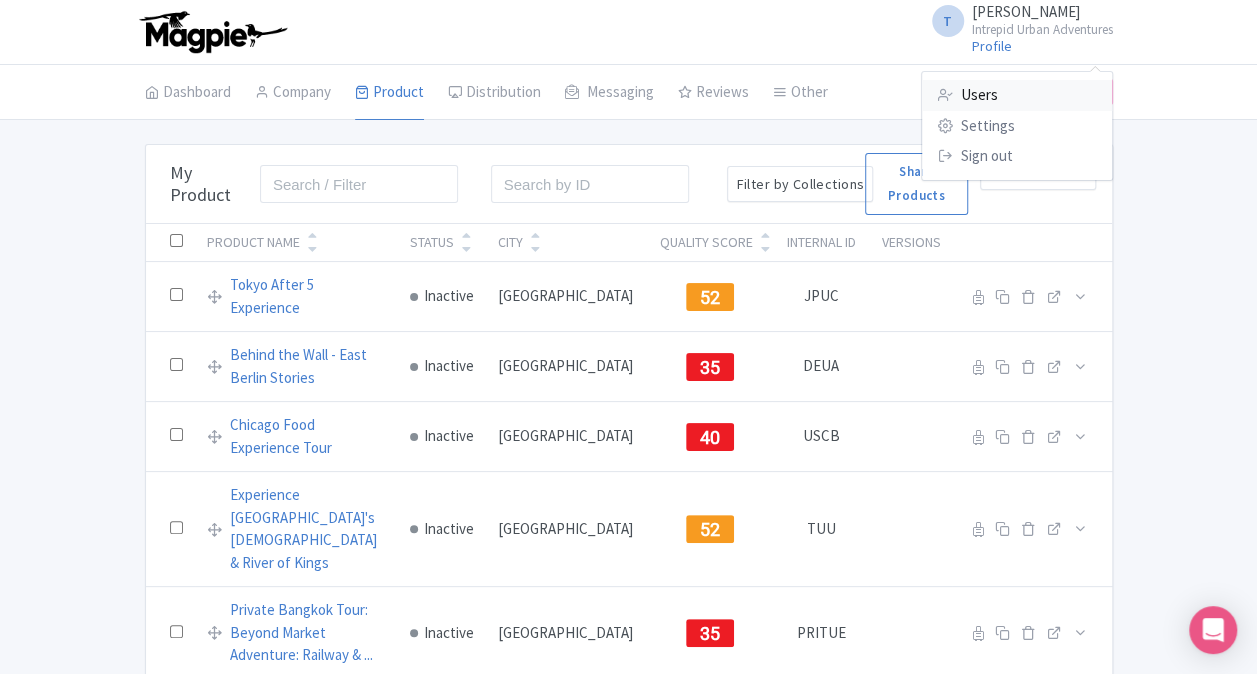 click on "Users" at bounding box center [1017, 95] 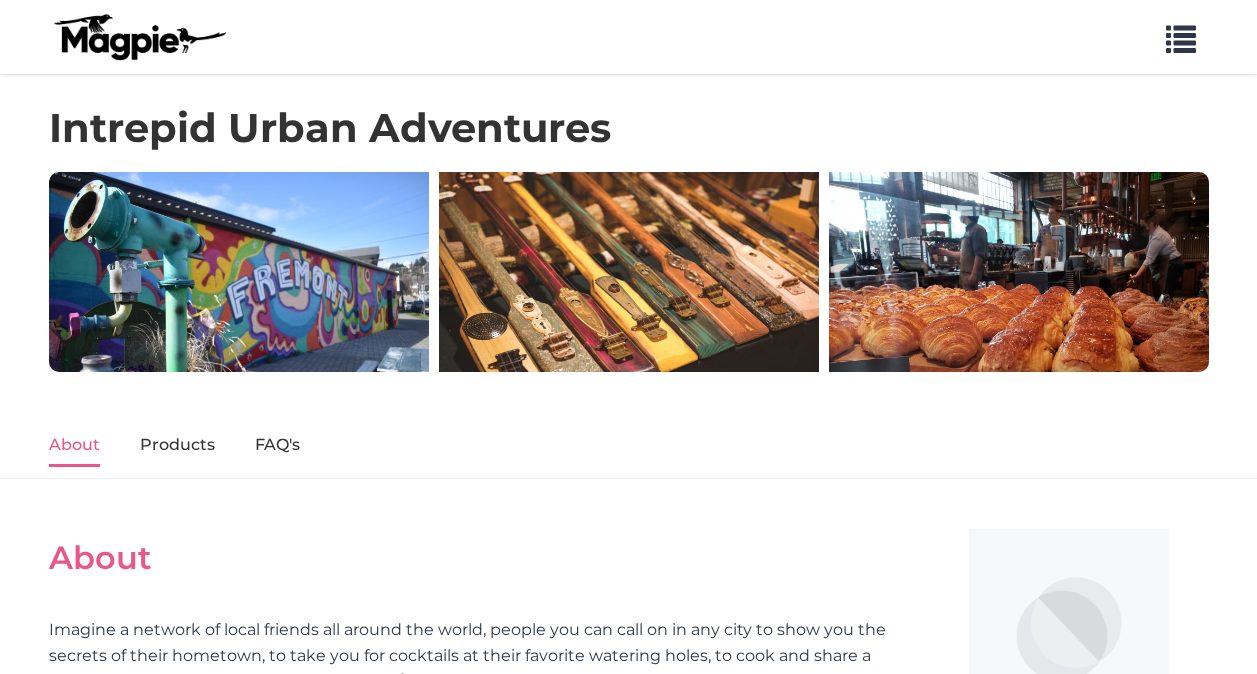 scroll, scrollTop: 0, scrollLeft: 0, axis: both 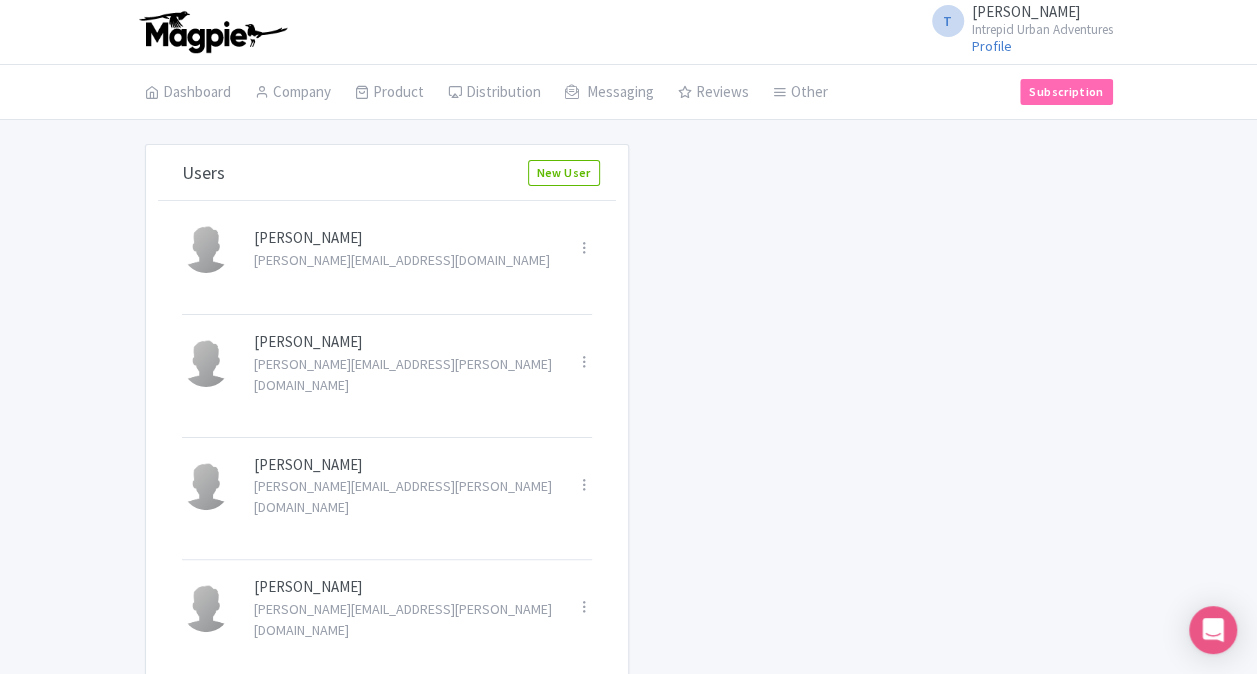 drag, startPoint x: 1033, startPoint y: 278, endPoint x: 1014, endPoint y: 274, distance: 19.416489 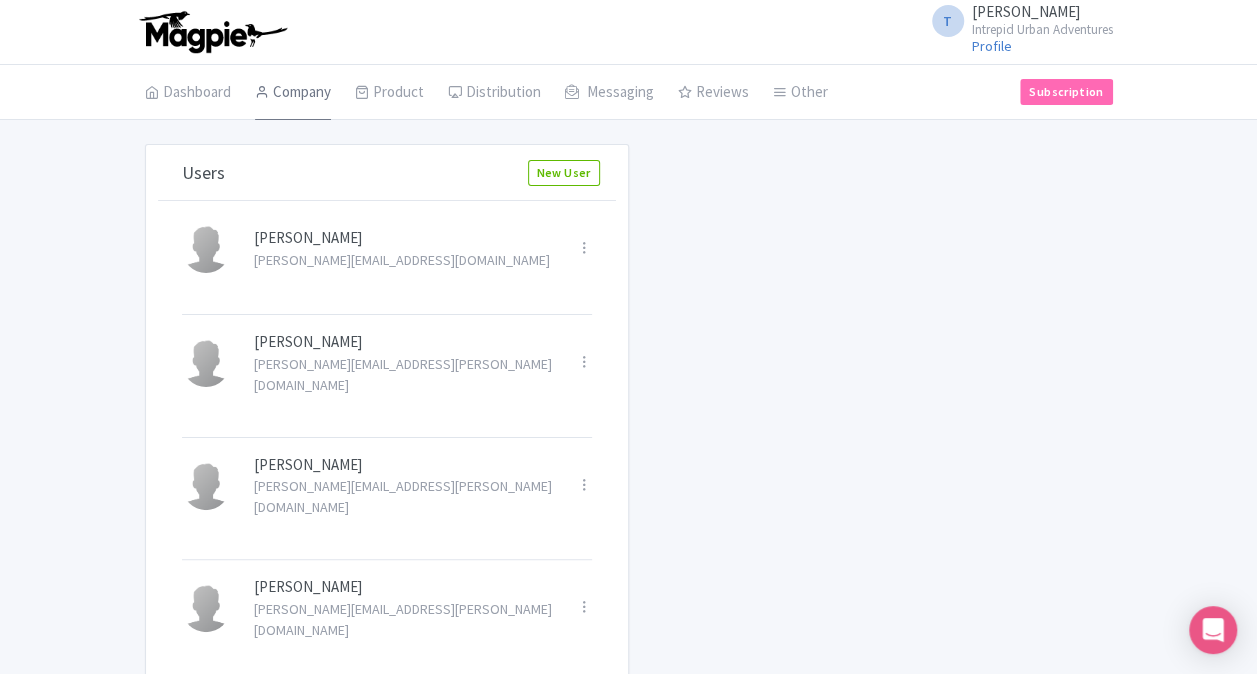 click on "Company" at bounding box center [293, 93] 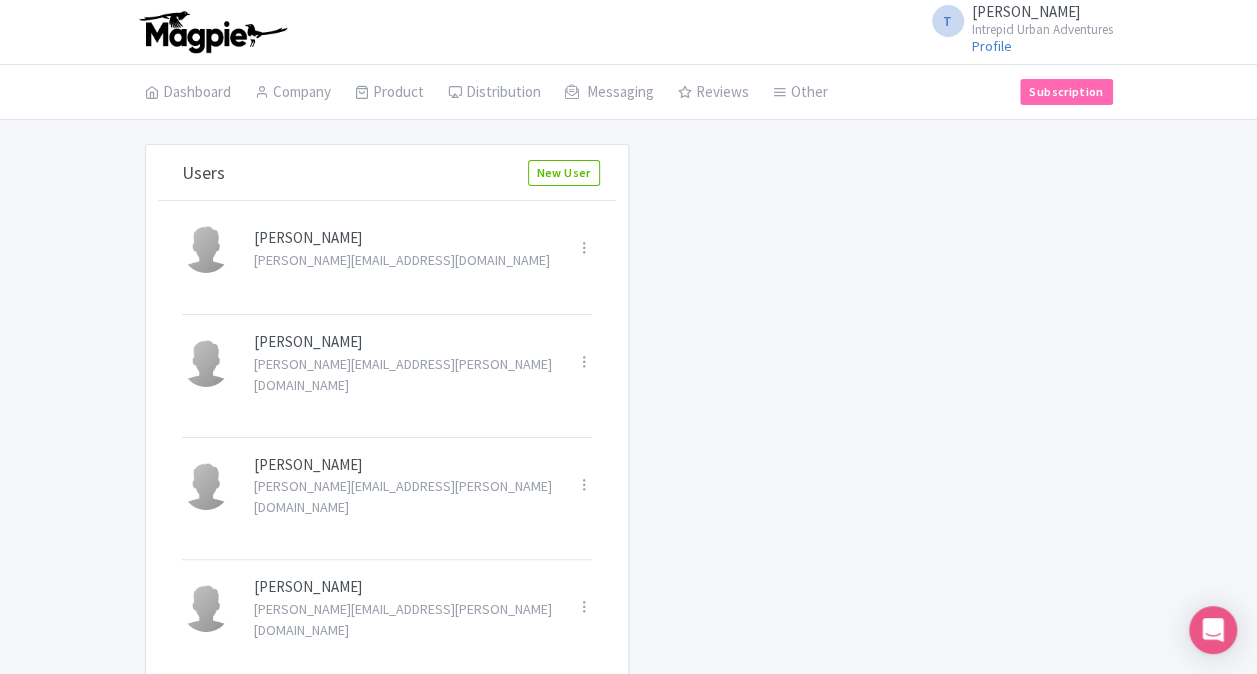 click on "Distribution
Manage Resellers
Manage Contacts
Product Listings
Listings Optimizer
Affiliate
Promotions" at bounding box center [494, 92] 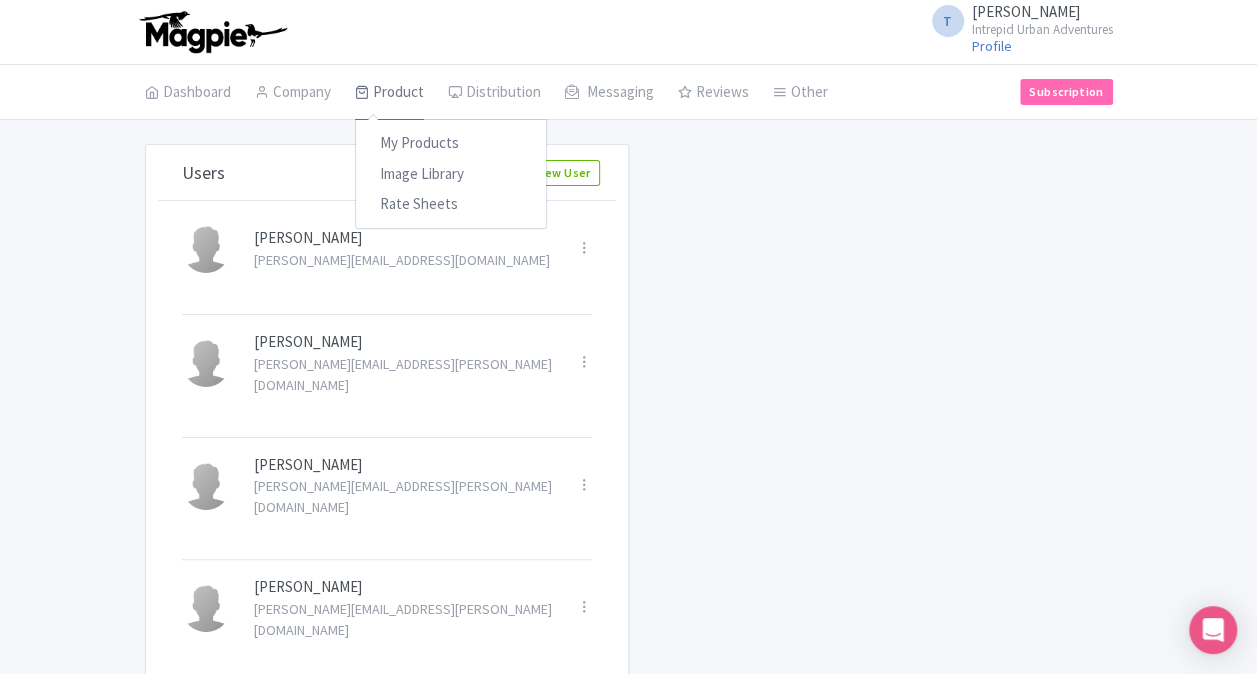 click on "Product" at bounding box center (389, 93) 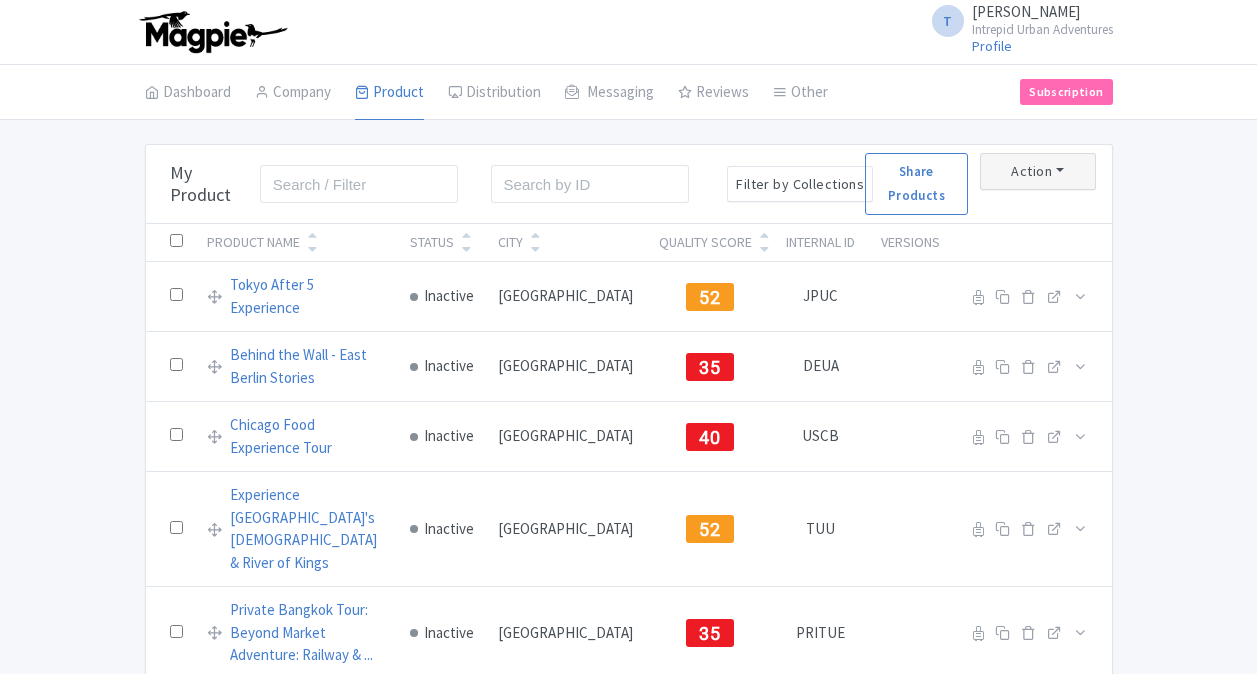 scroll, scrollTop: 0, scrollLeft: 0, axis: both 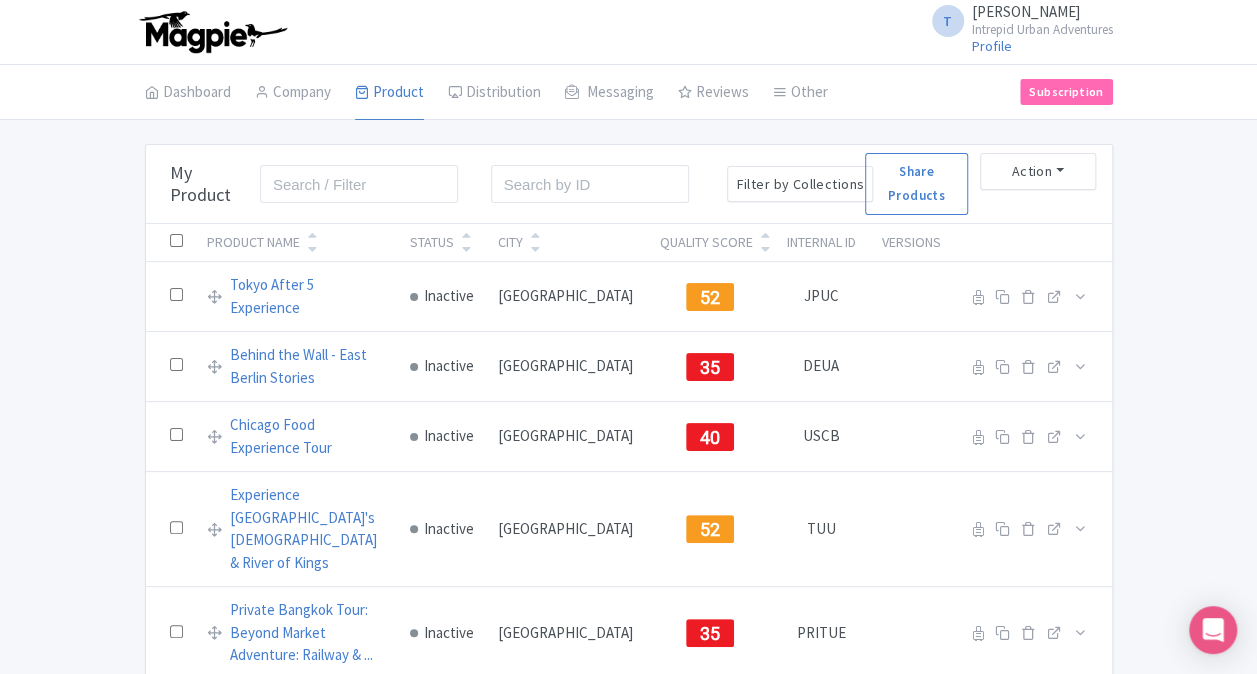 click on "Bulk Actions
Delete
Add to Collection
Share Products
Add to Collection
Collections   *
Add
Cancel
My Product
Search
Search
Filter by Collections
Athens
Bali
Bangkok
Barcelona
Boston
Bucharest
Cairo
Chicago
Cusco
Denver
Hanoi
Hong Kong
Kathmandu
Lima
Los Angeles
Madrid
Melbourne
New Orleans
New York
Paris
Paris
Philadelphia
San Jose
Seattle
Split
Tokyo
Vienna
Washington DC
Reset
Share Products
Action
Create New Product  »
Start with blank product
Start with my Default template
Download Product List
Product Name
Status
City
Quality Score
Internal ID
Versions" at bounding box center [629, 1480] 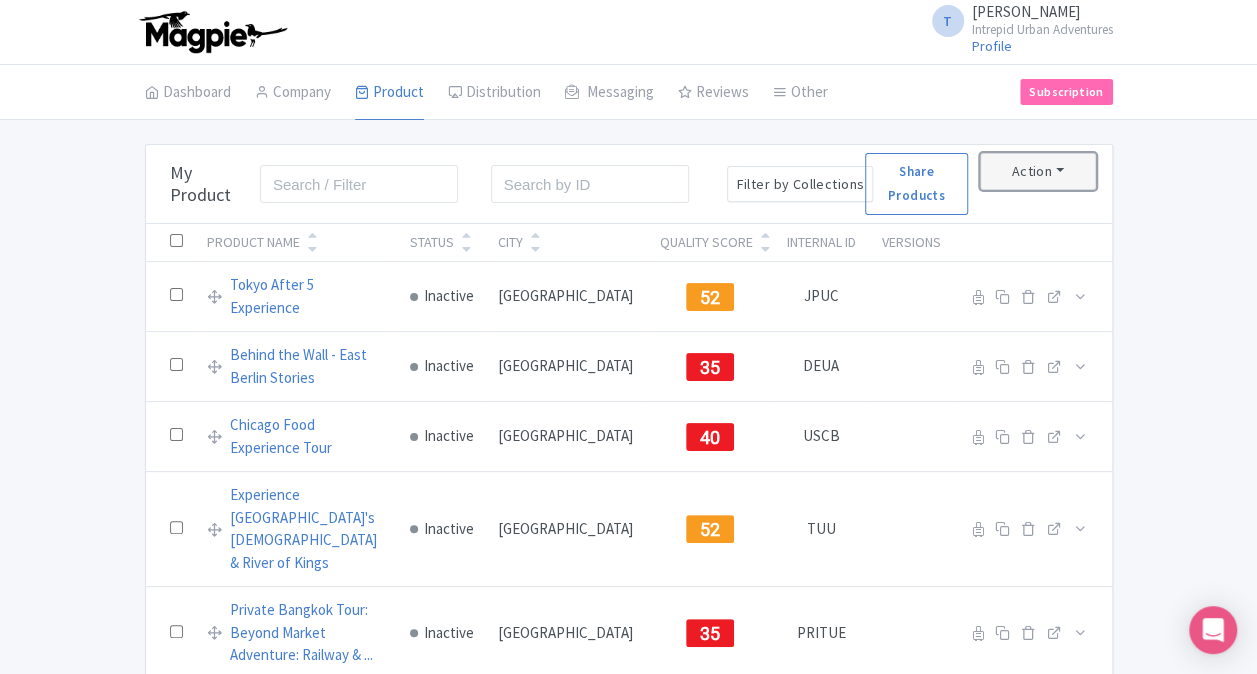click on "Action" at bounding box center (1038, 171) 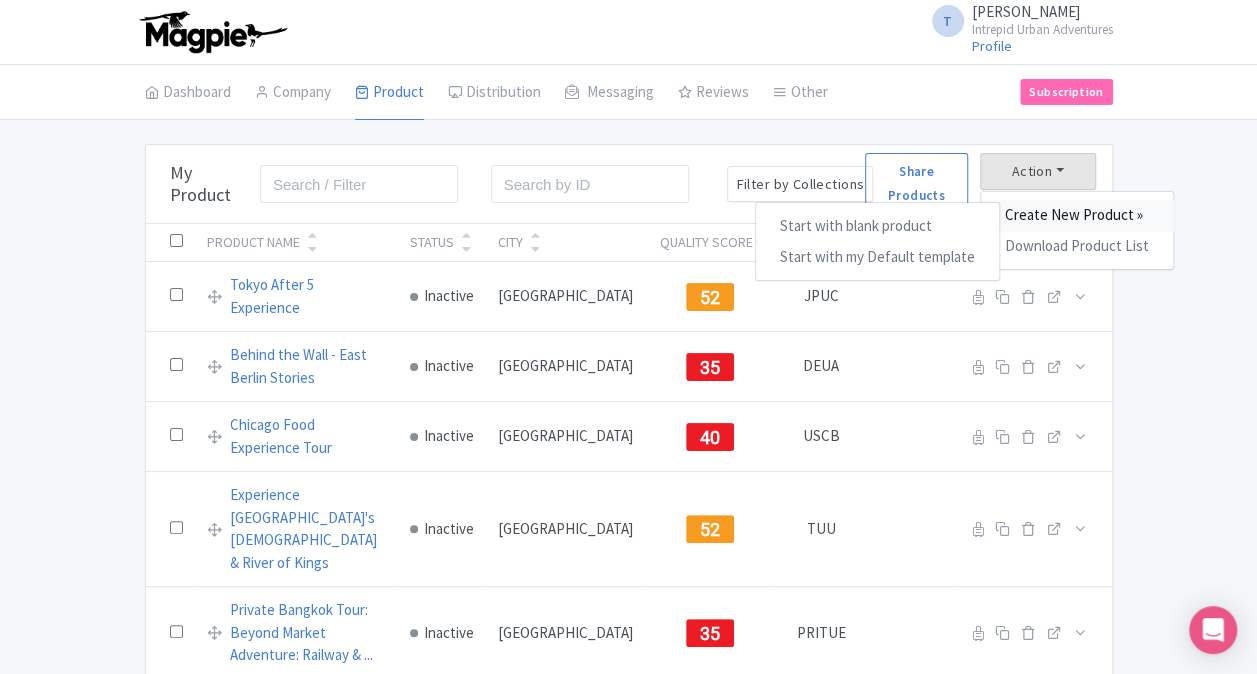 click on "Create New Product  »" at bounding box center (1077, 215) 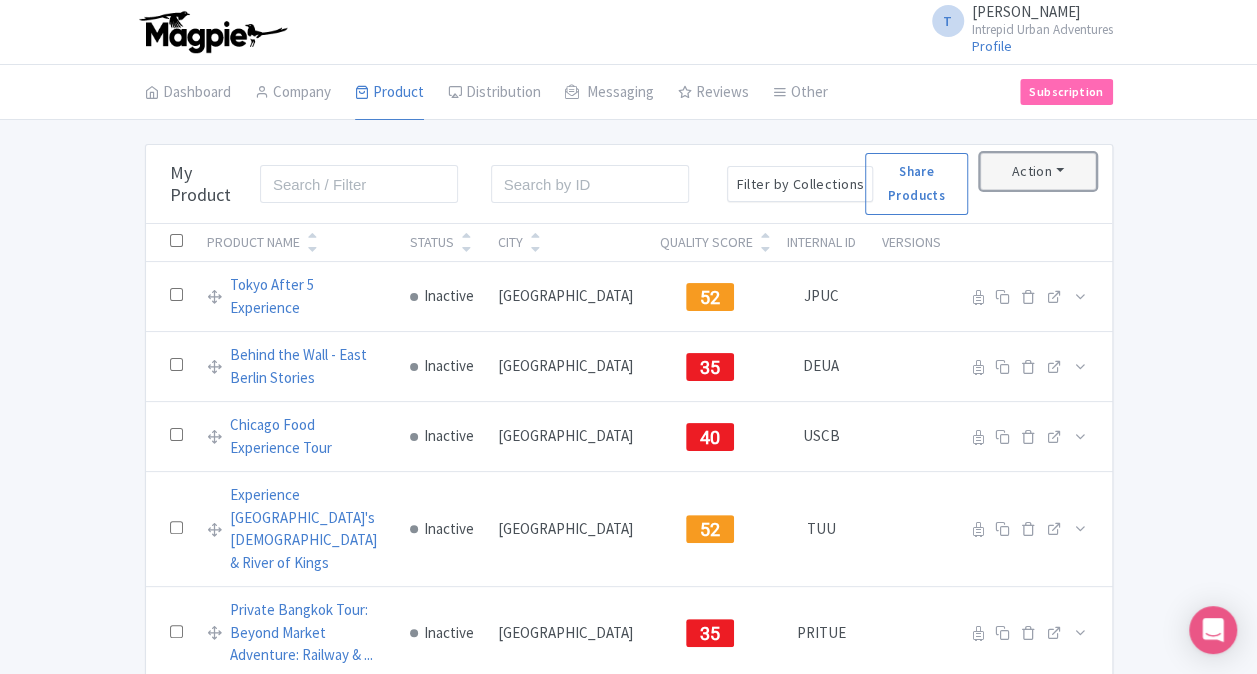 click on "Action" at bounding box center [1038, 171] 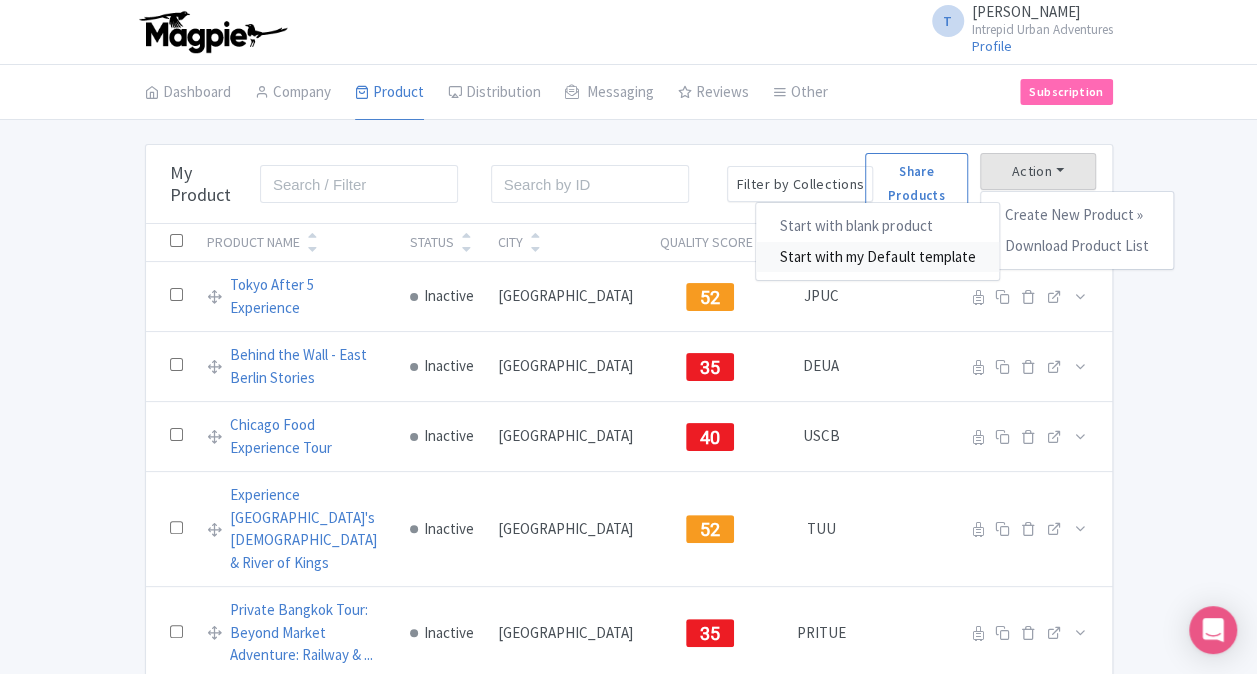 click on "Start with my Default template" at bounding box center [877, 257] 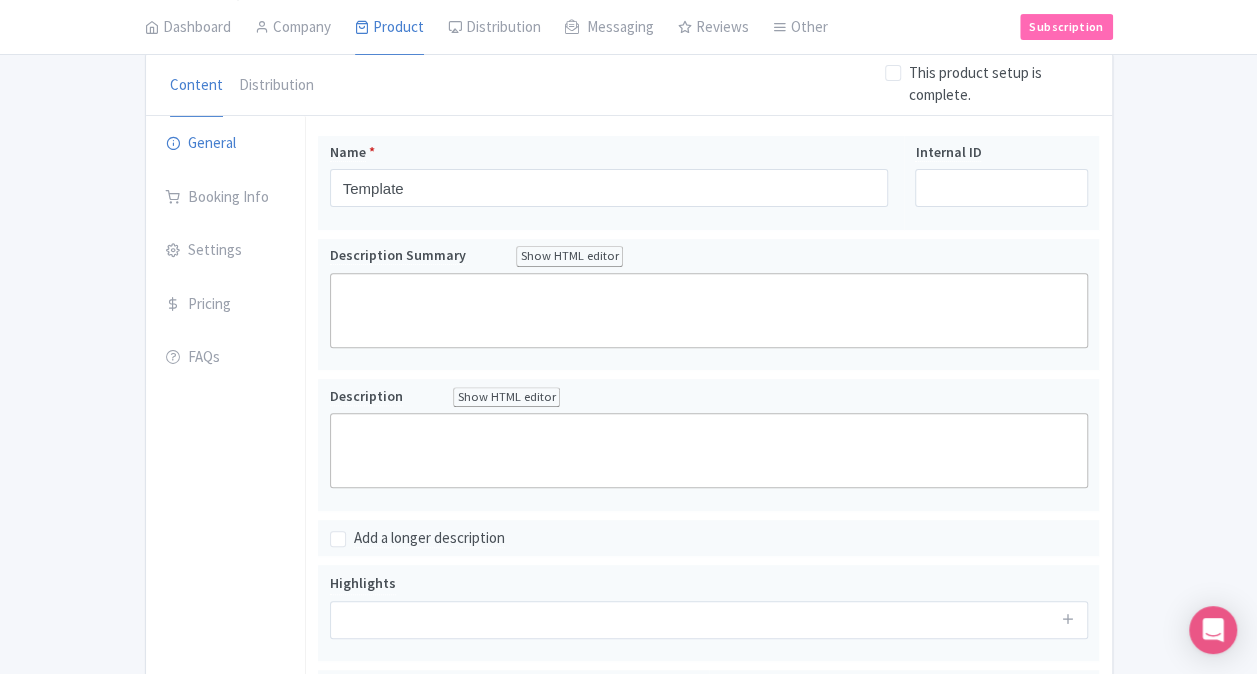 scroll, scrollTop: 461, scrollLeft: 0, axis: vertical 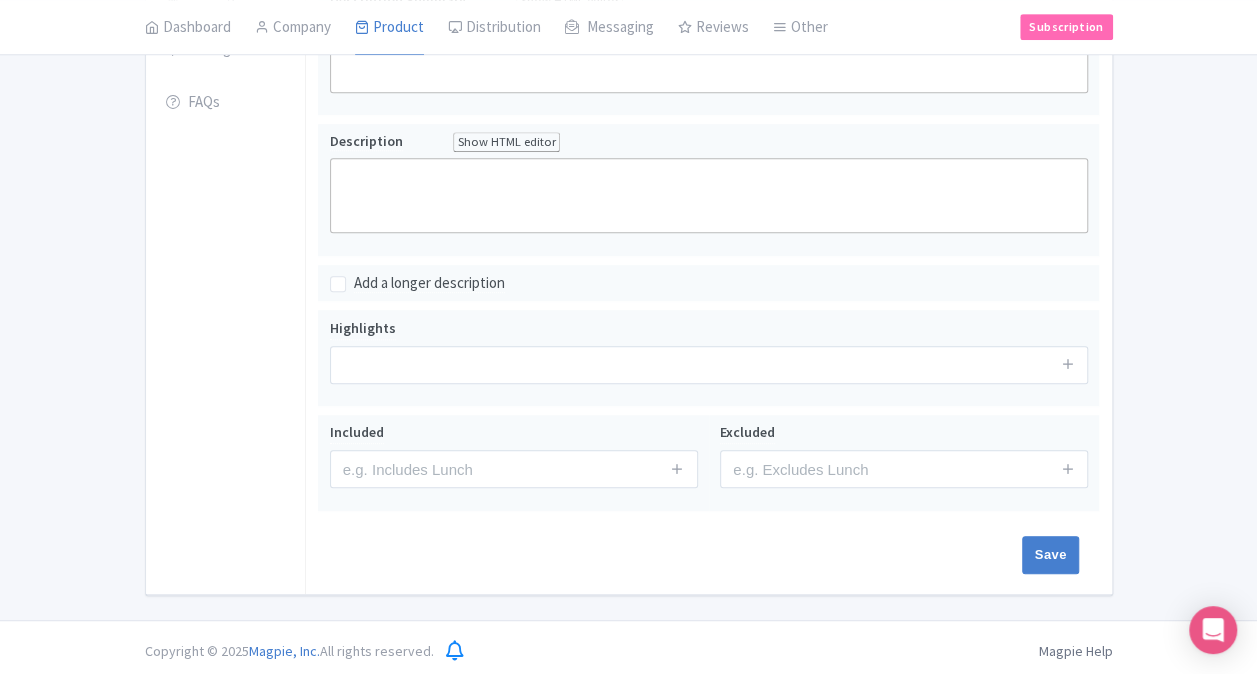 click on "← Back to Products
New Product
Content
Distribution
This product setup is complete.
You are currently editing a version of this product: Primary Product
General
Booking Info
Settings
Pricing
FAQs
Template
Name   * Template
Your product's name has 8 characters. We recommend between 10 and 60 characters.
Internal ID
Description Summary Show HTML editor
Bold
Italic
Strikethrough
Link
Heading
Quote
Code
Bullets
Numbers
Decrease Level
Increase Level
Attach Files
Undo
Redo
Link
Unlink
Your product's description summary has 0 characters. We recommend between 100 and 255 characters.
Description Show HTML editor
Bold" at bounding box center [628, 139] 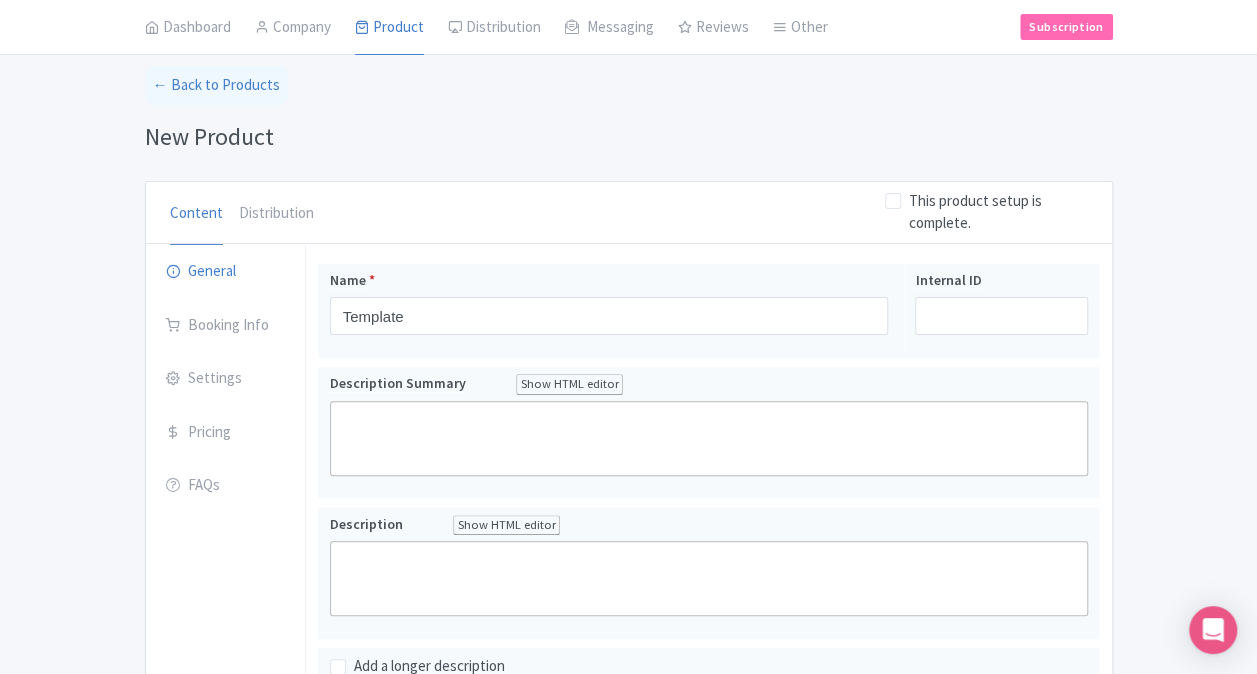 scroll, scrollTop: 0, scrollLeft: 0, axis: both 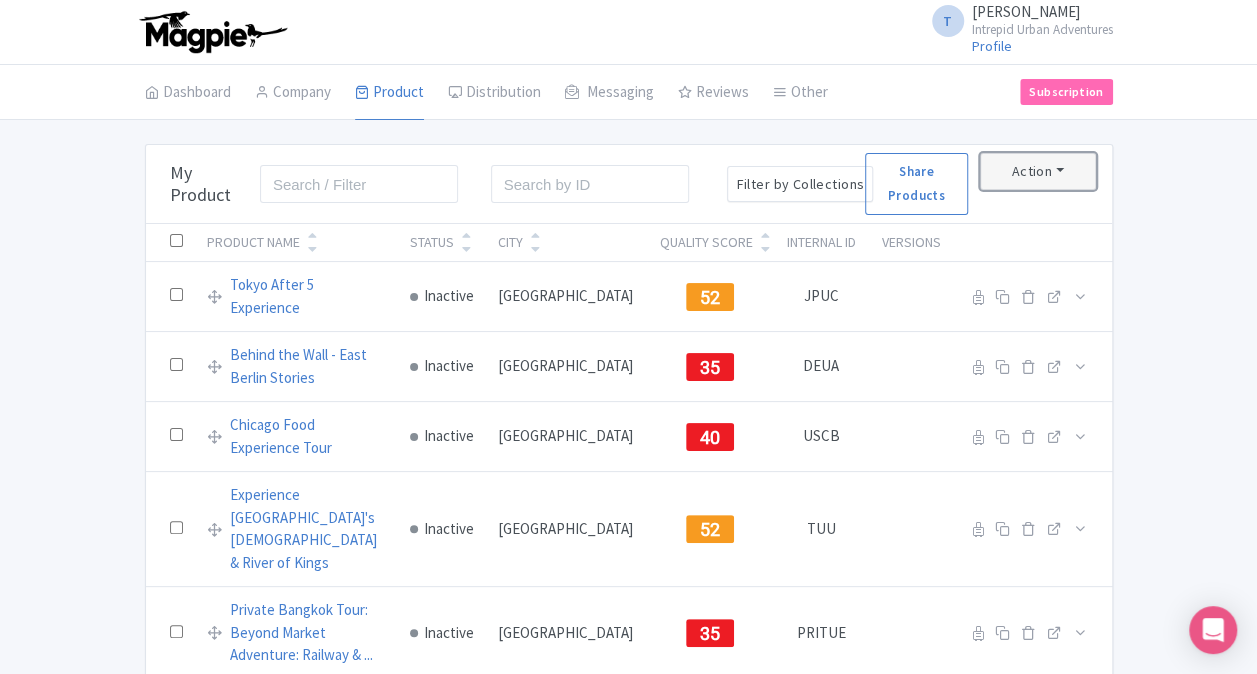click on "Action" at bounding box center [1038, 171] 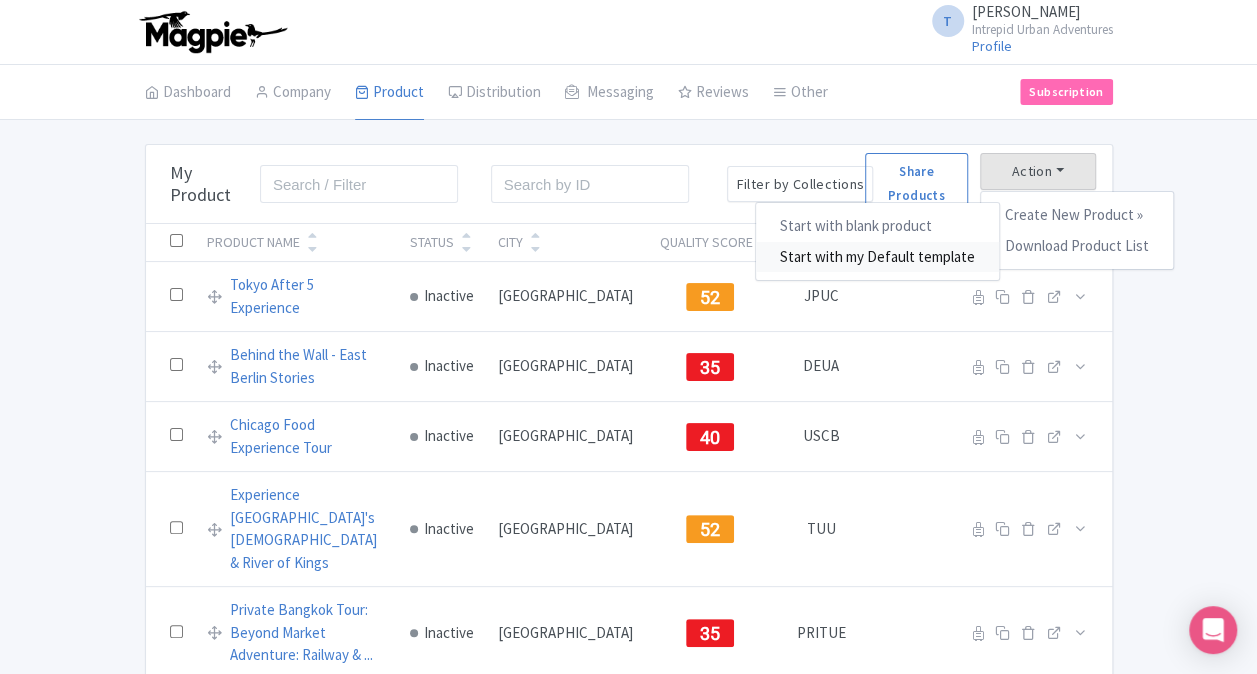 click on "Start with my Default template" at bounding box center [877, 257] 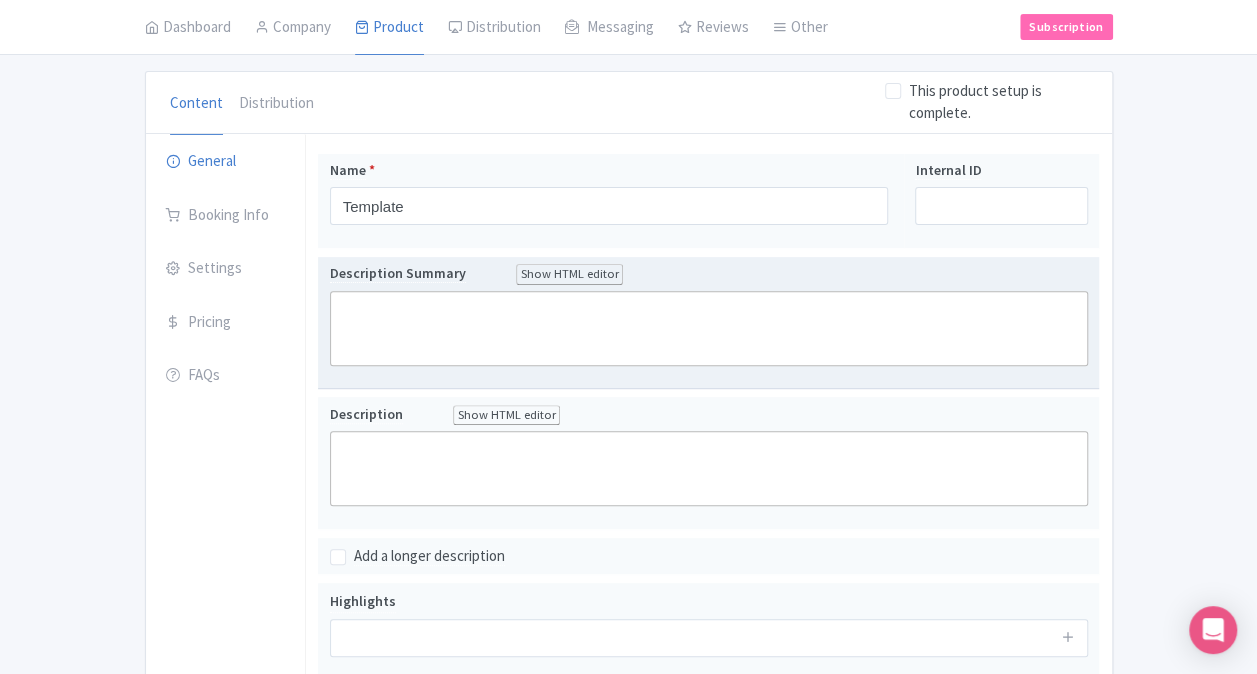 scroll, scrollTop: 161, scrollLeft: 0, axis: vertical 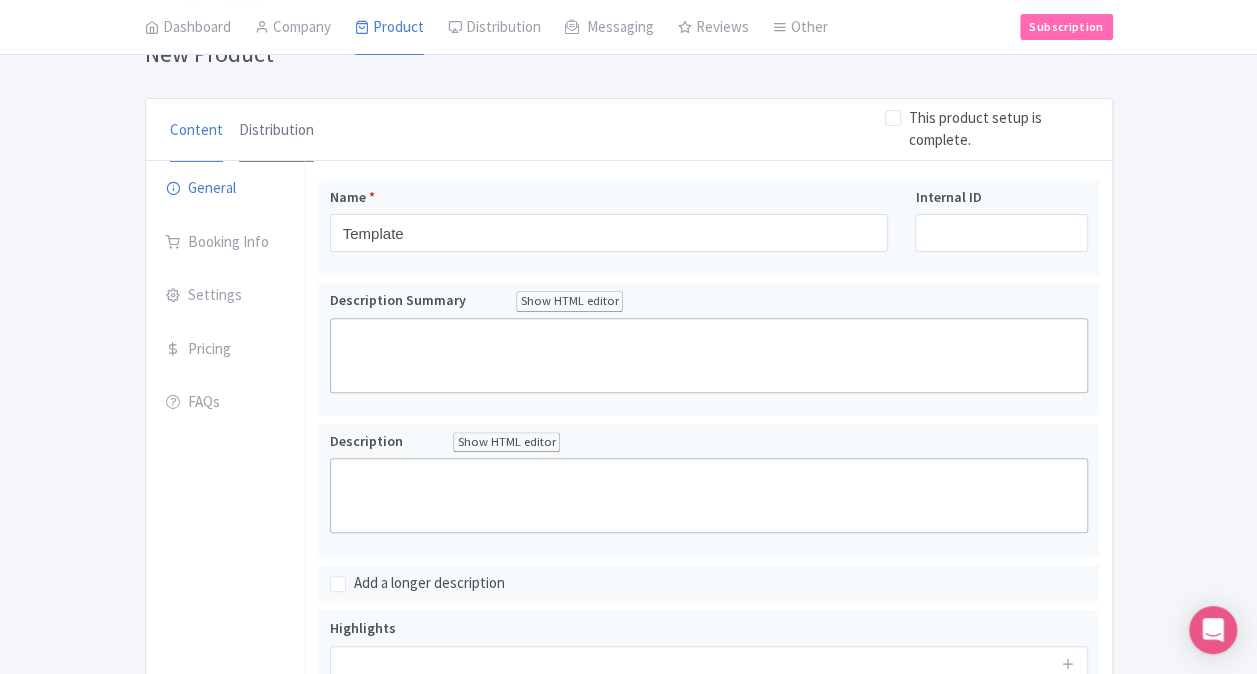 click on "Distribution" at bounding box center (276, 131) 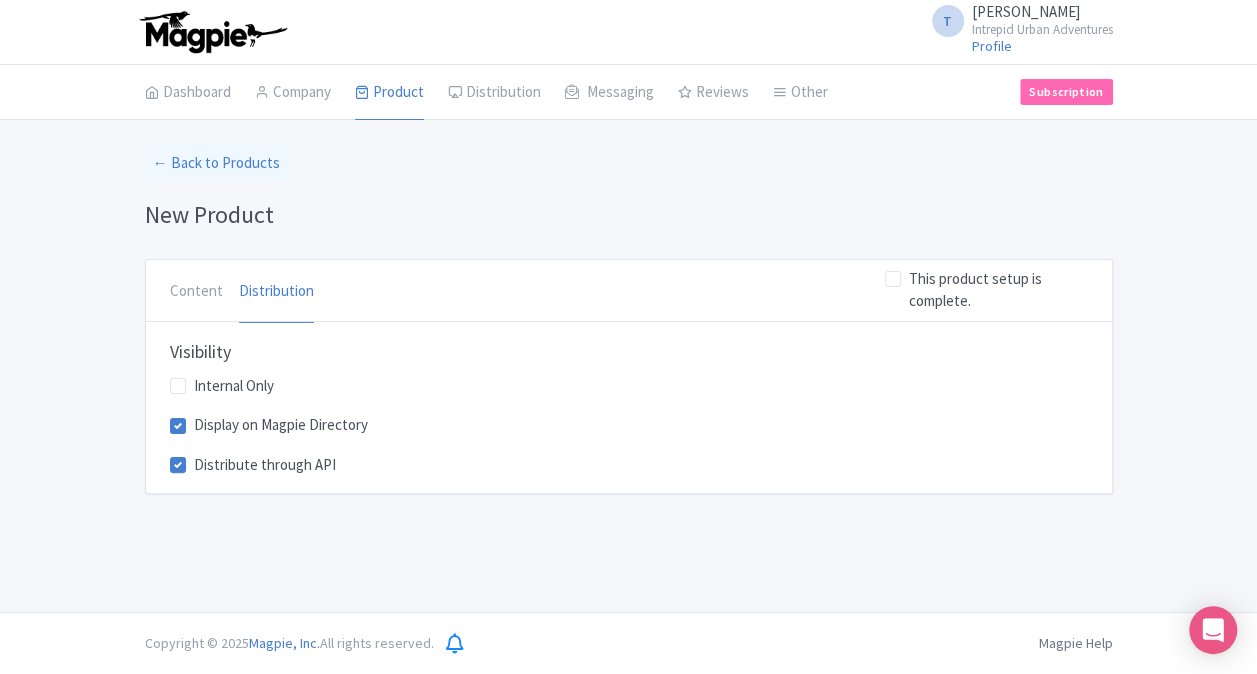 scroll, scrollTop: 0, scrollLeft: 0, axis: both 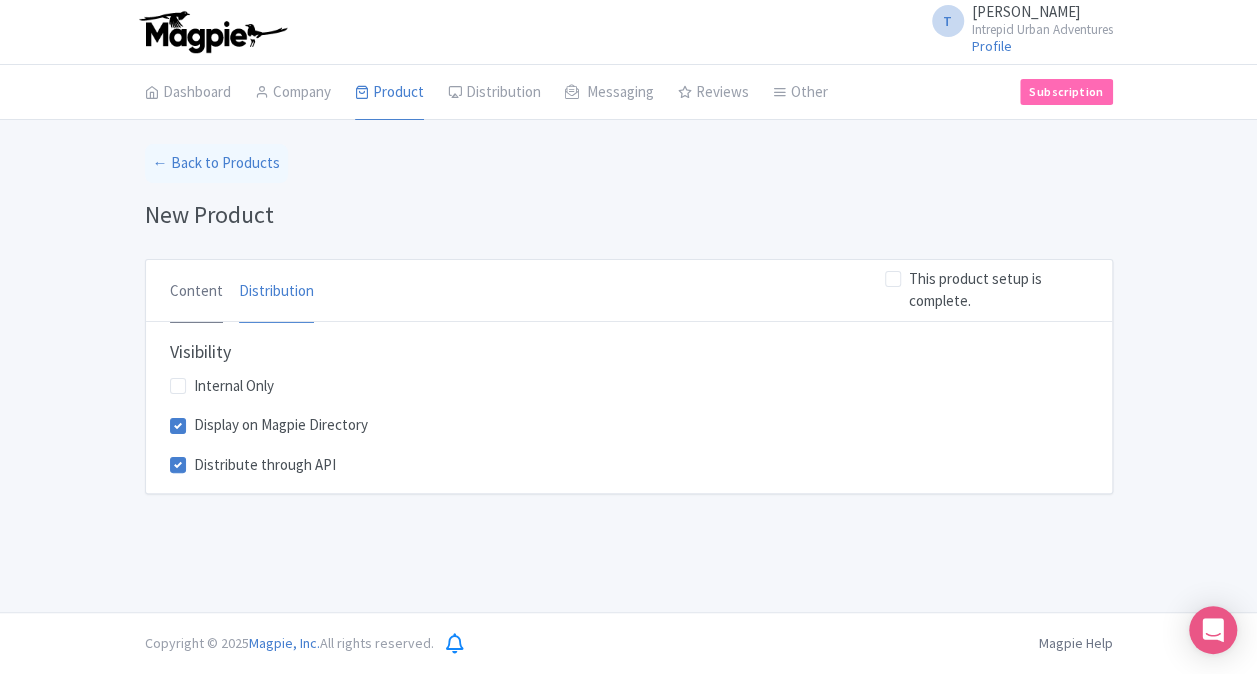 click on "Content" at bounding box center (196, 292) 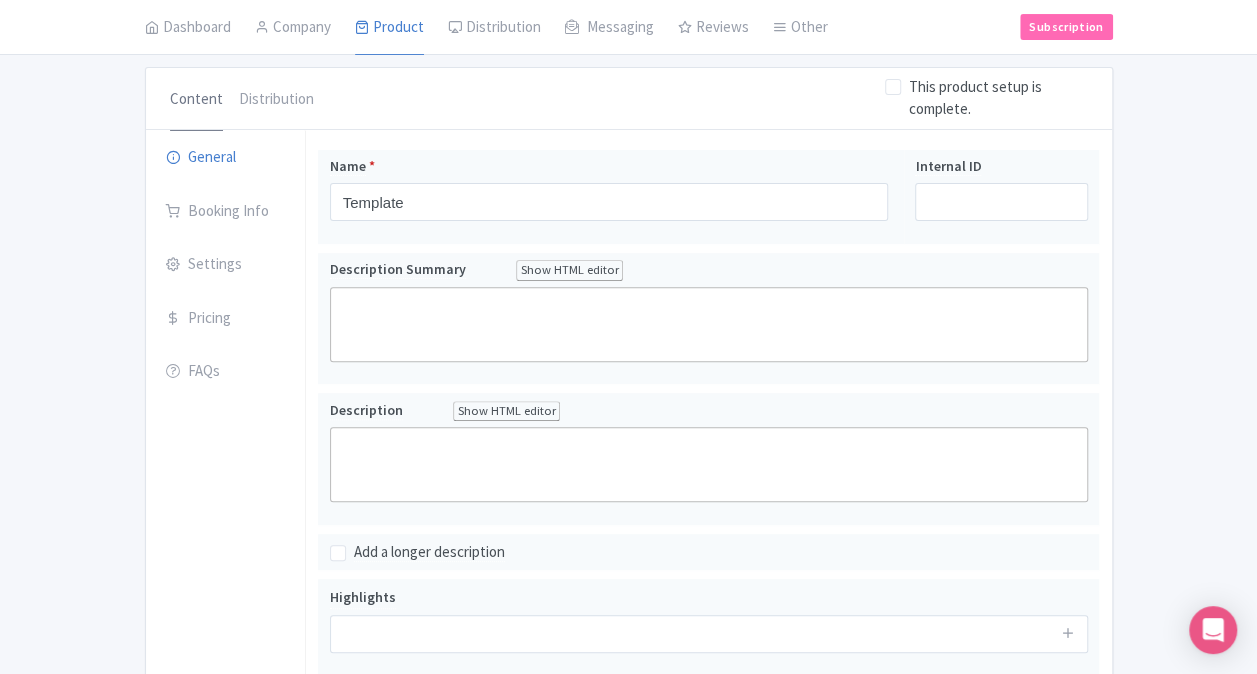 scroll, scrollTop: 200, scrollLeft: 0, axis: vertical 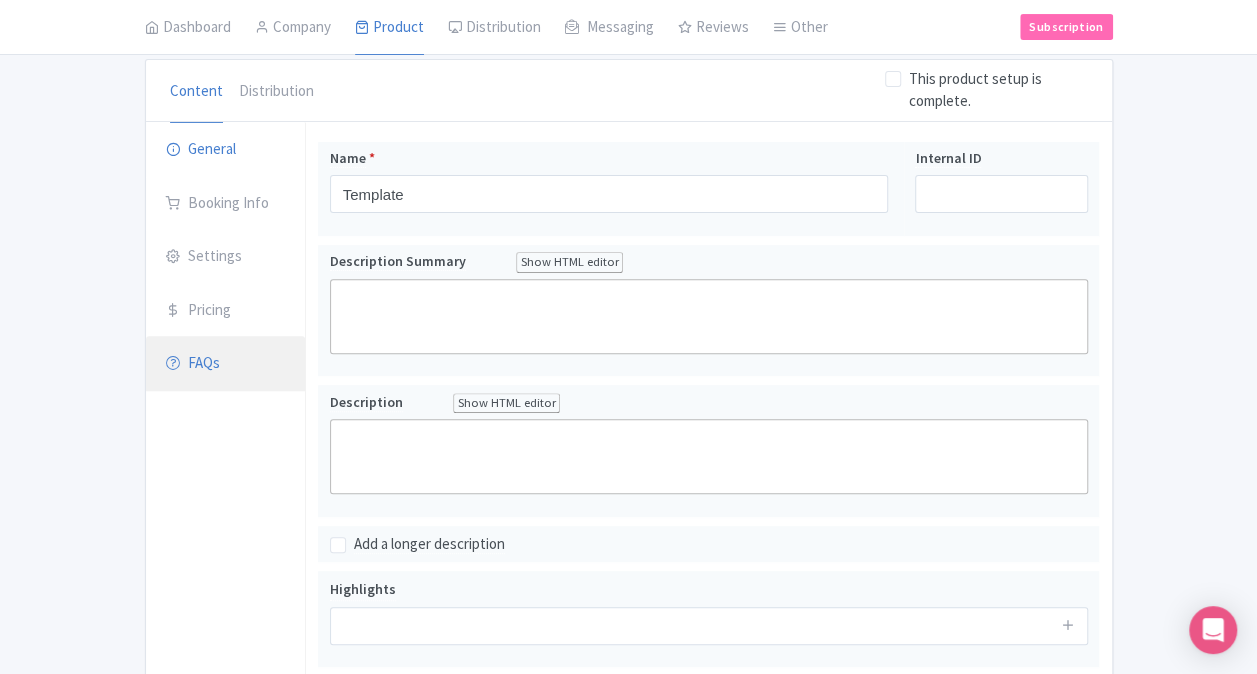click on "FAQs" at bounding box center (226, 364) 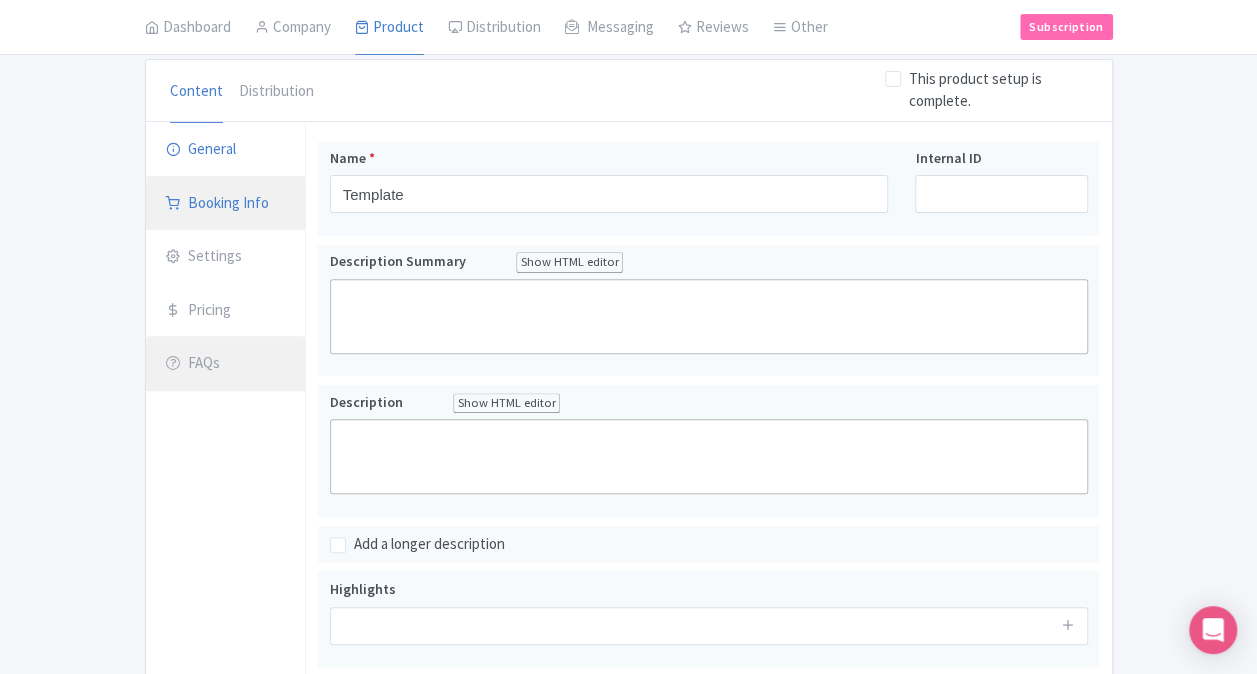 scroll, scrollTop: 6, scrollLeft: 0, axis: vertical 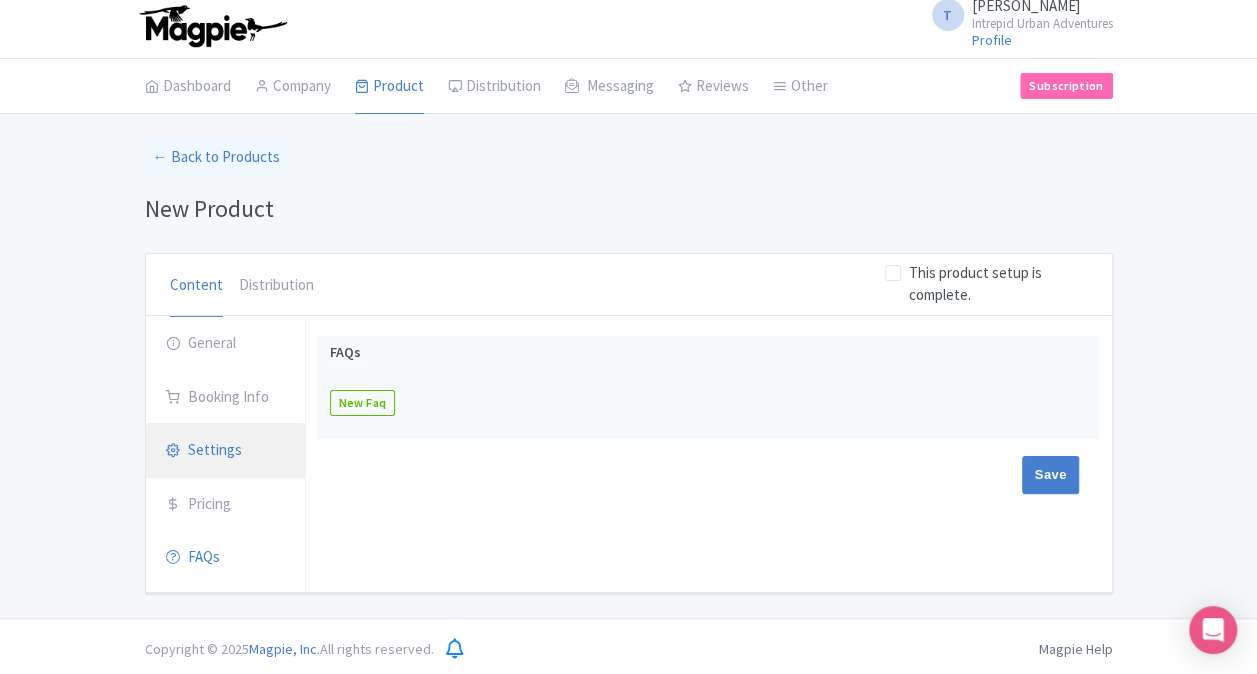 click on "Settings" at bounding box center (226, 451) 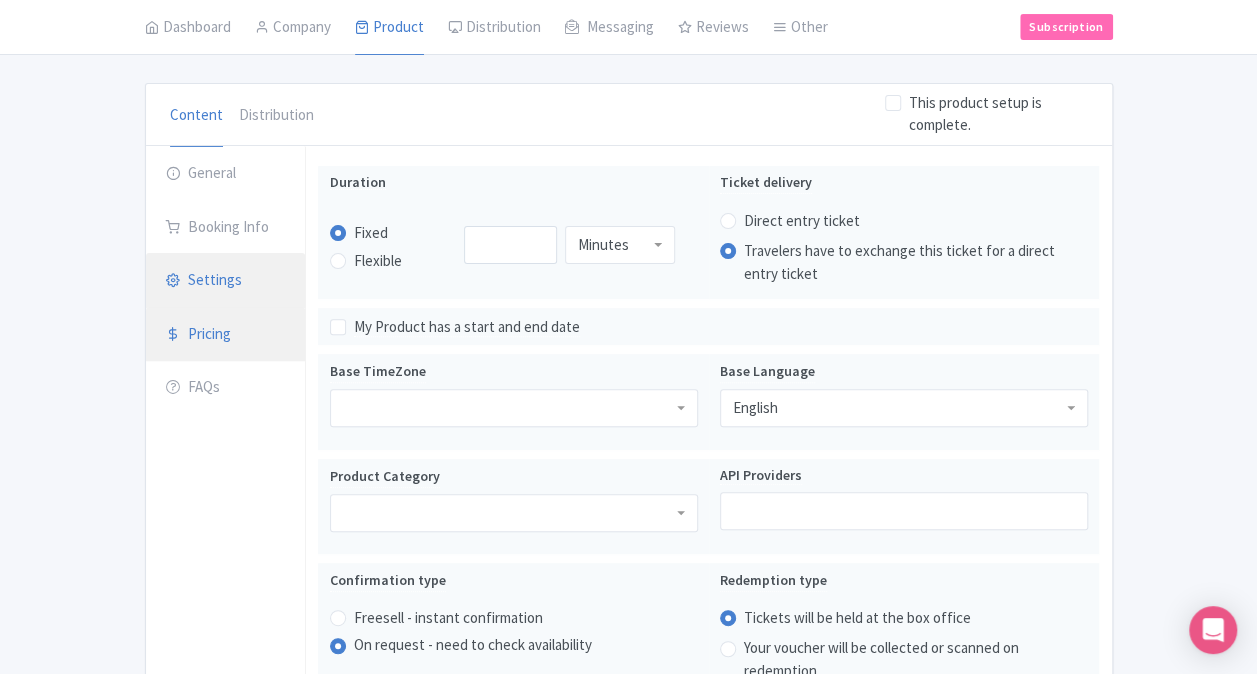 scroll, scrollTop: 206, scrollLeft: 0, axis: vertical 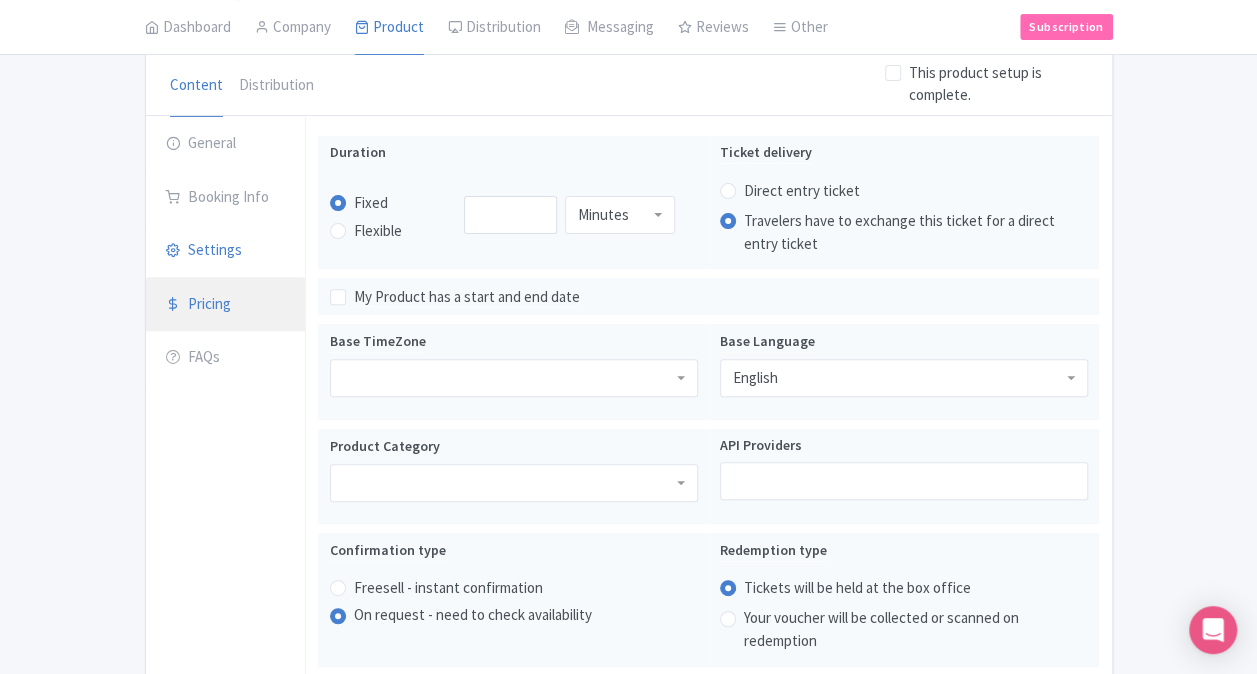 click on "Pricing" at bounding box center (226, 305) 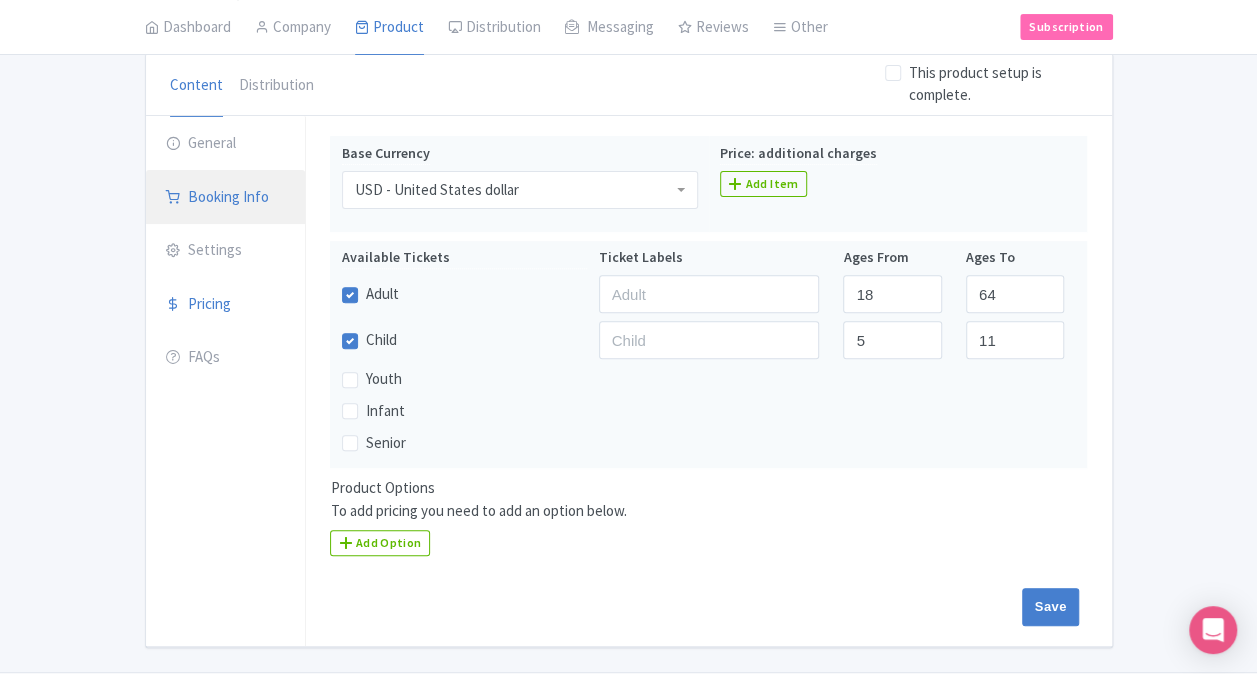 click on "Booking Info" at bounding box center (226, 198) 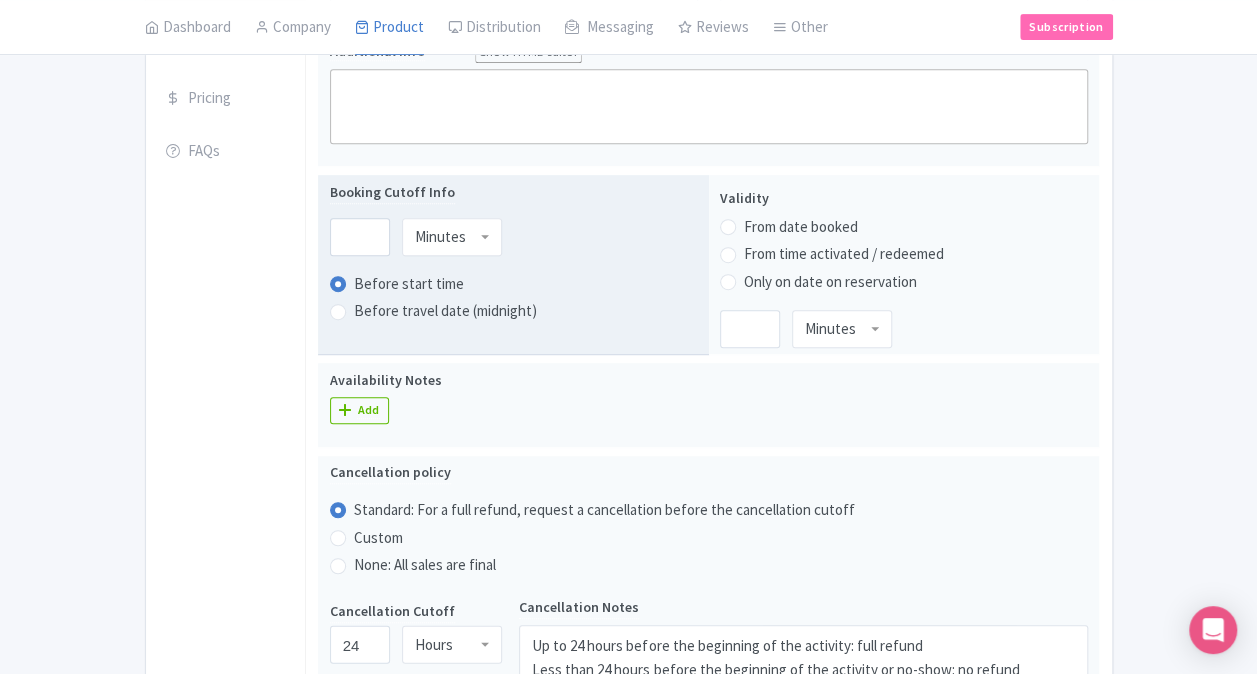 scroll, scrollTop: 206, scrollLeft: 0, axis: vertical 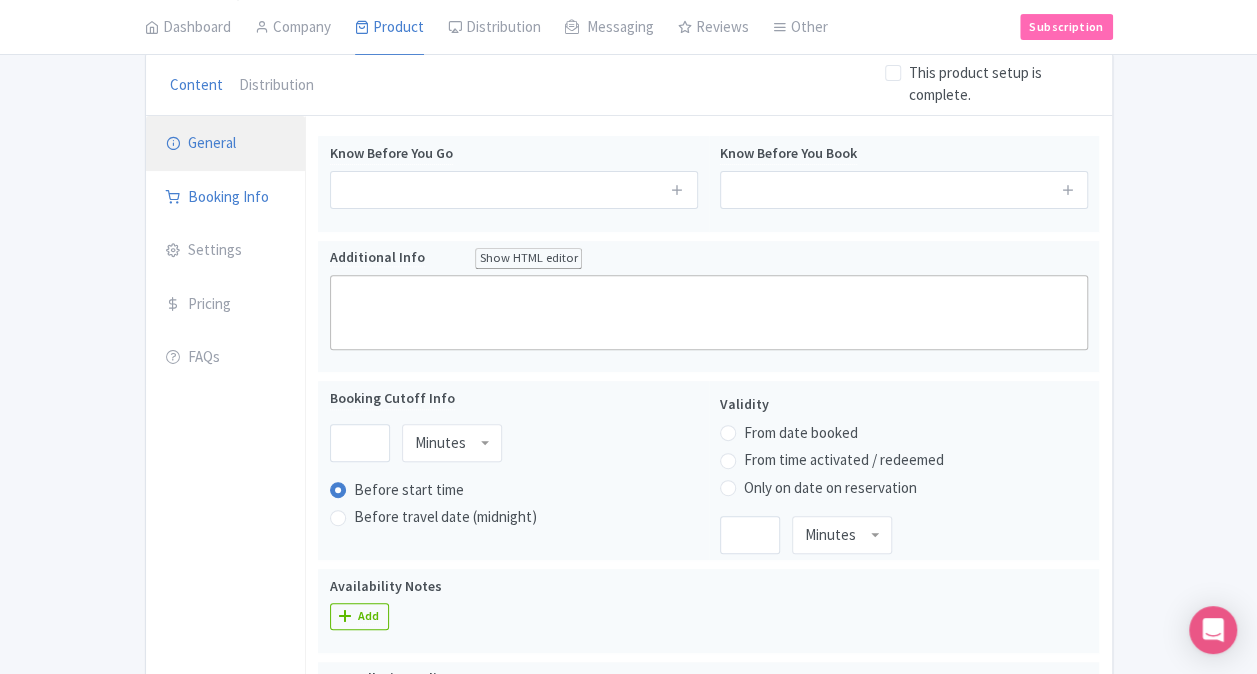 click on "General" at bounding box center (226, 144) 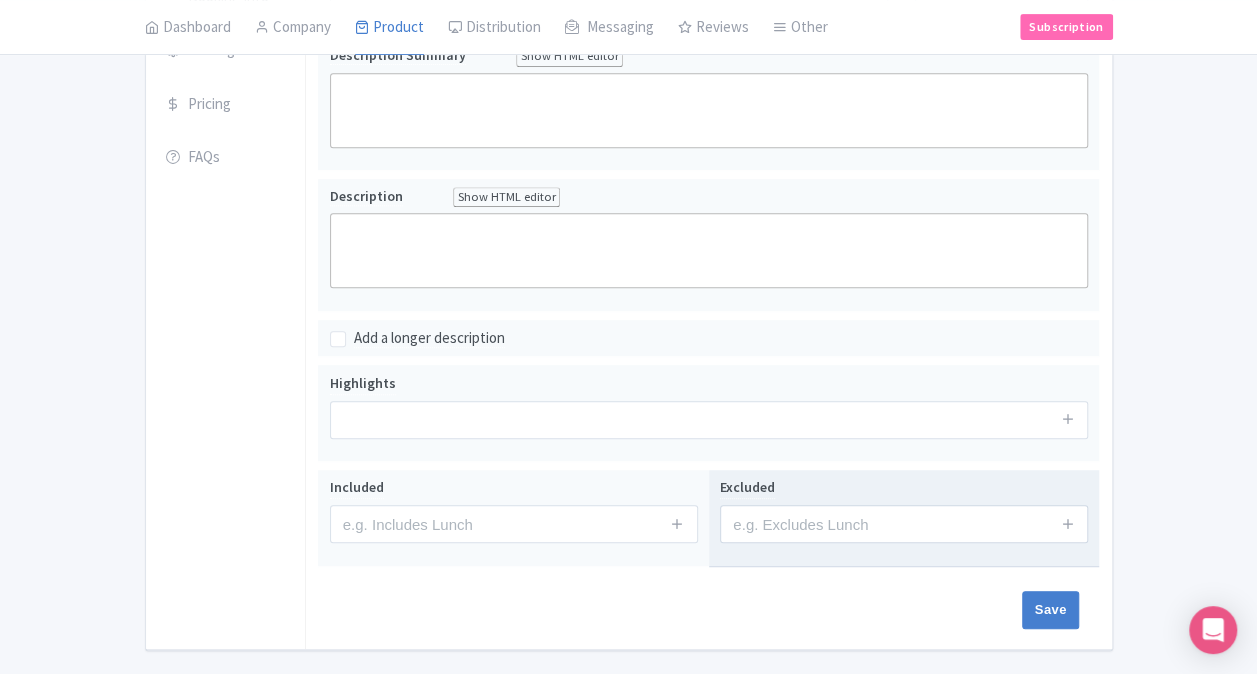 scroll, scrollTop: 6, scrollLeft: 0, axis: vertical 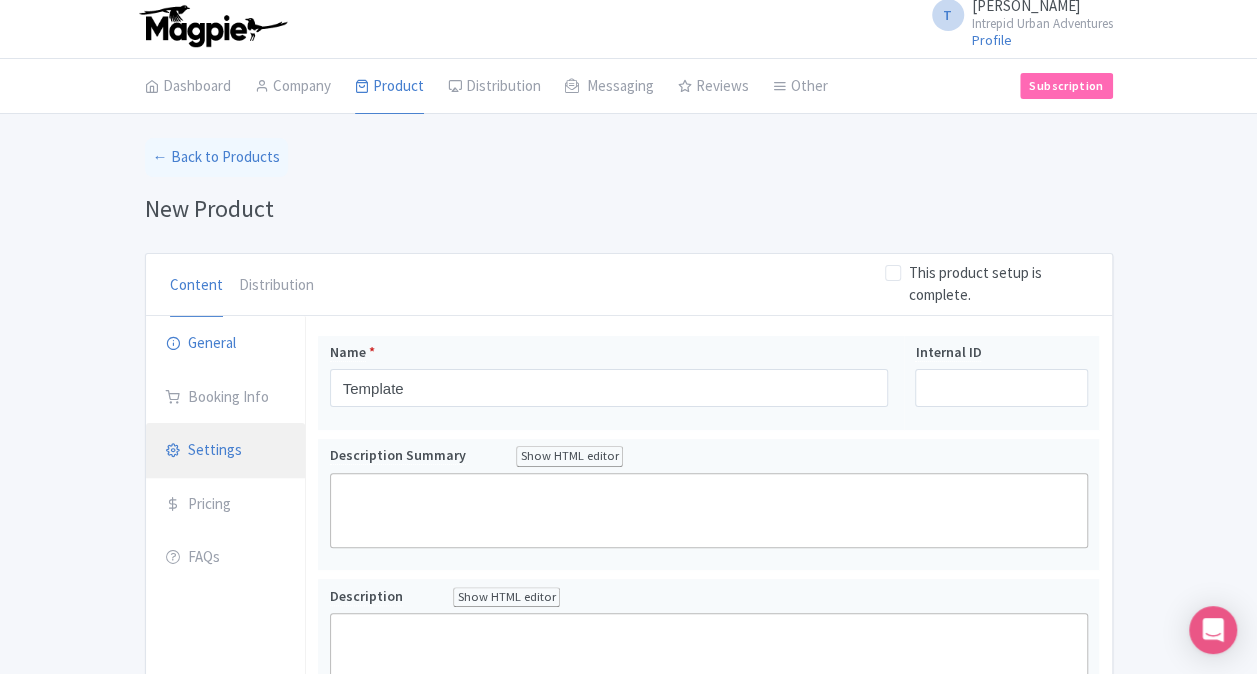 click on "Settings" at bounding box center (226, 451) 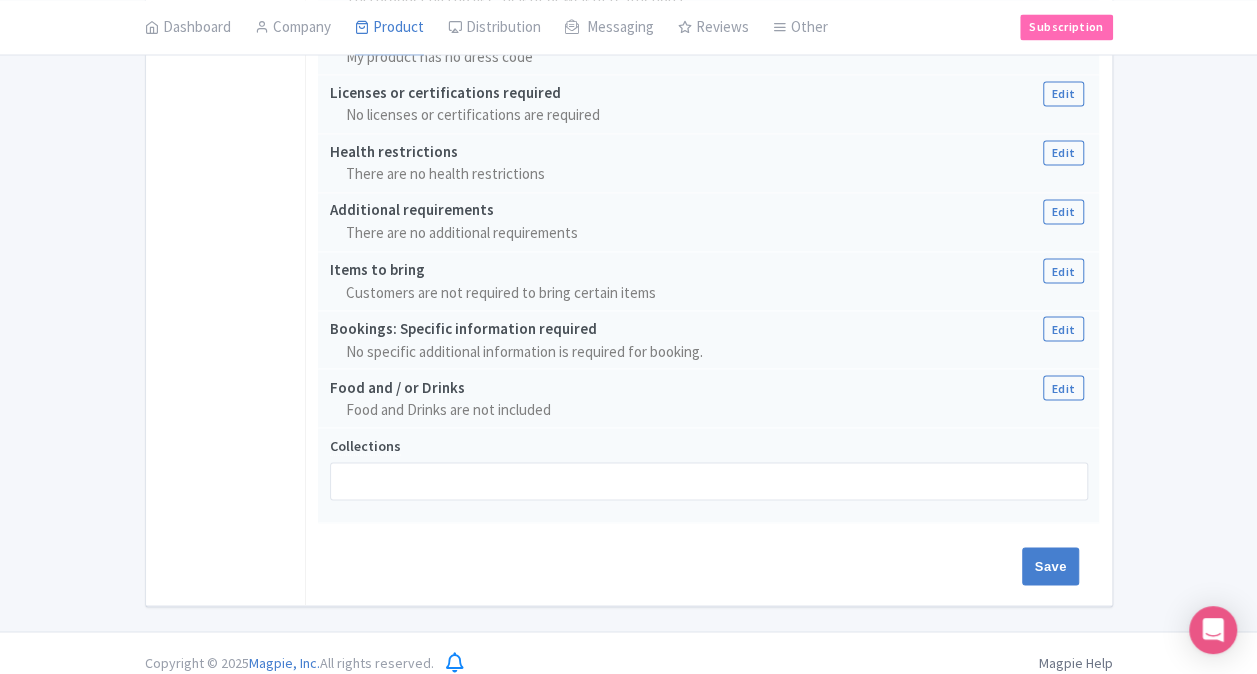 scroll, scrollTop: 1542, scrollLeft: 0, axis: vertical 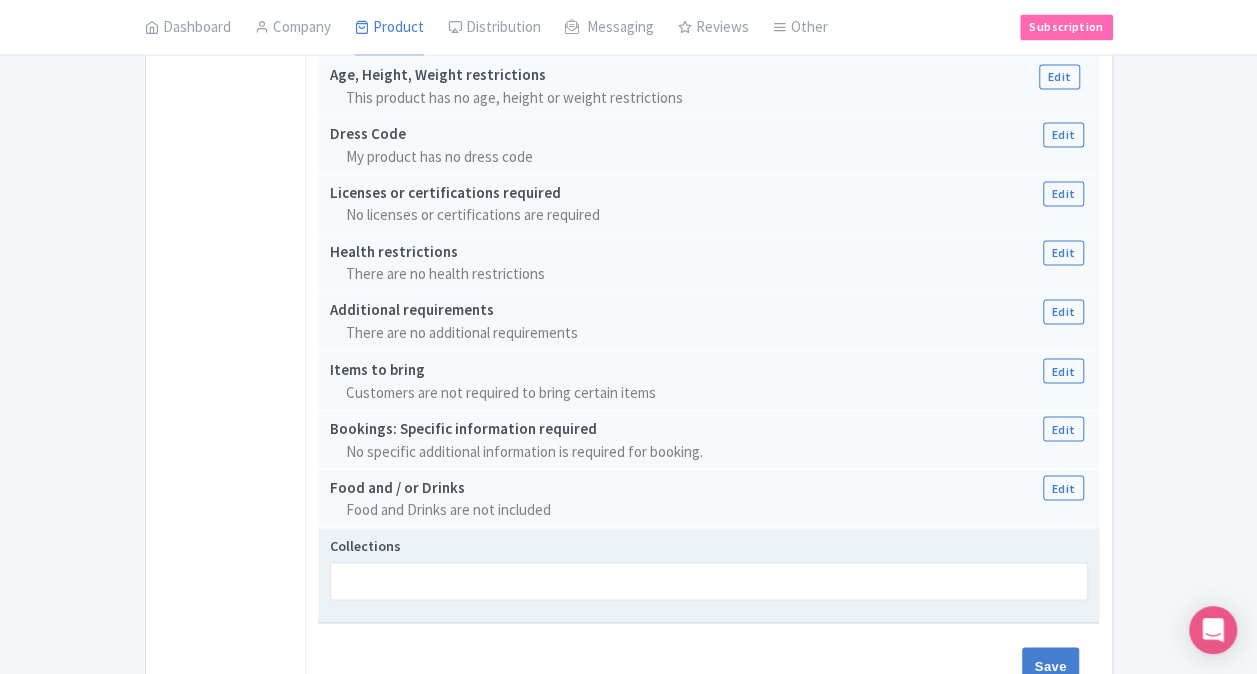 click at bounding box center (709, 581) 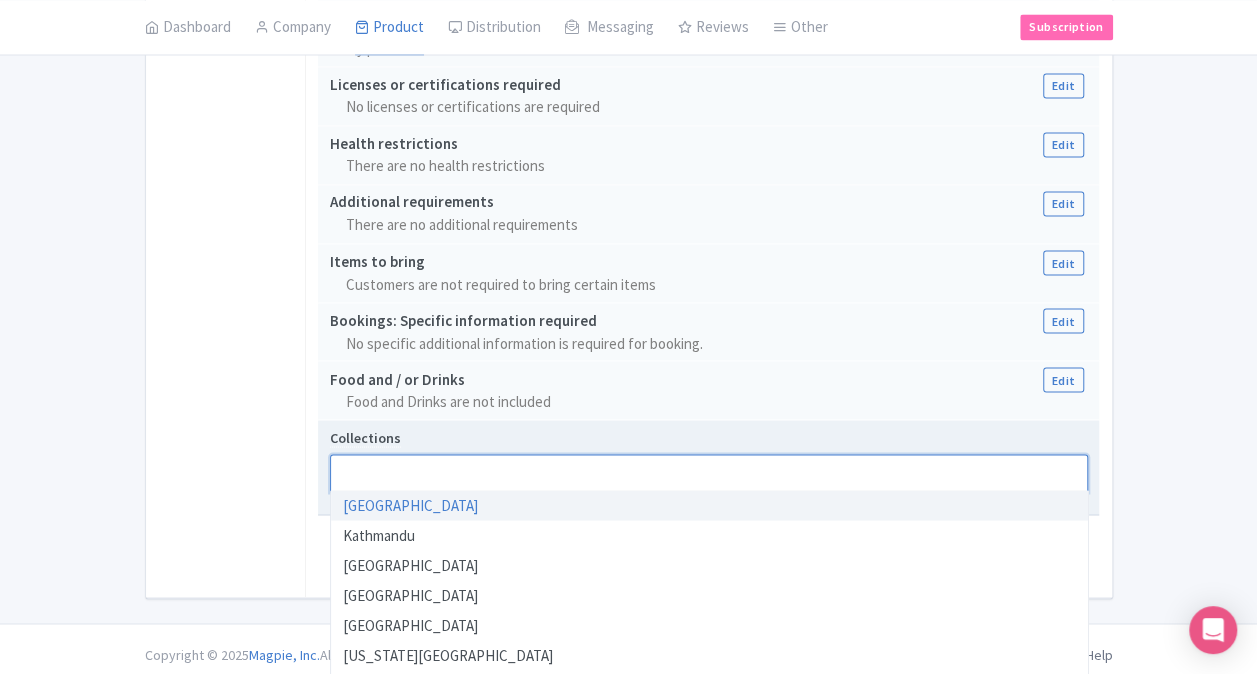 scroll, scrollTop: 1650, scrollLeft: 0, axis: vertical 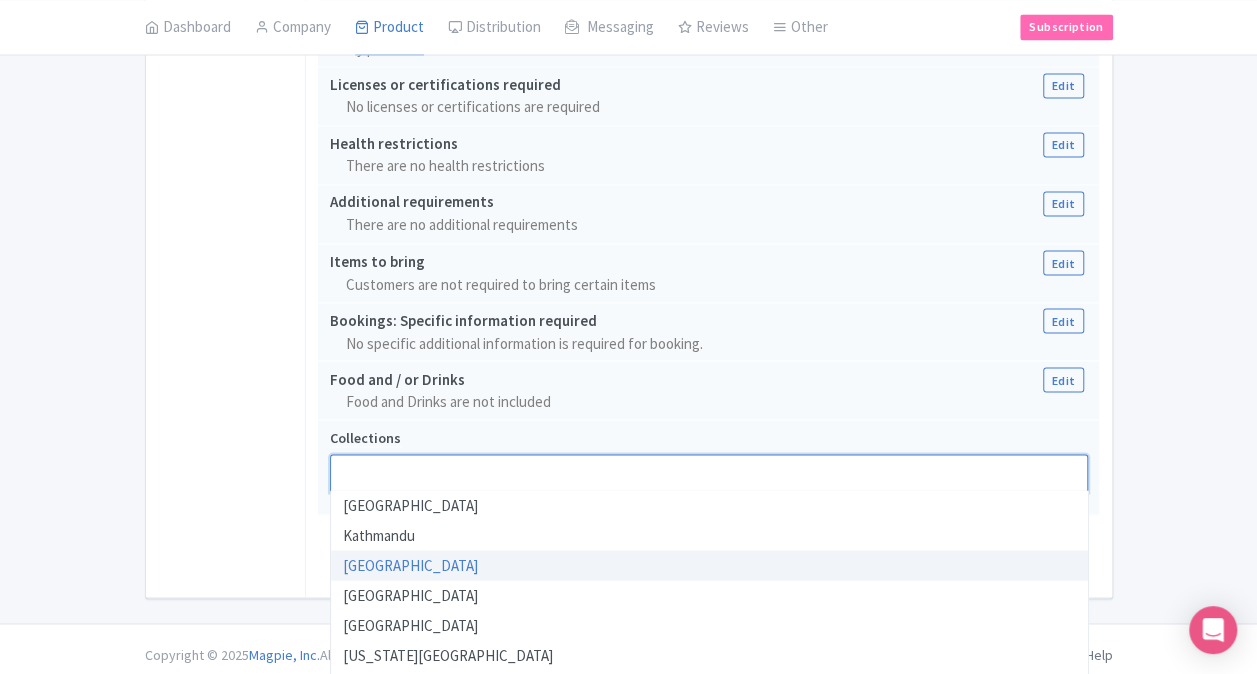 click on "General
Booking Info
Settings
Pricing
FAQs" at bounding box center [226, -366] 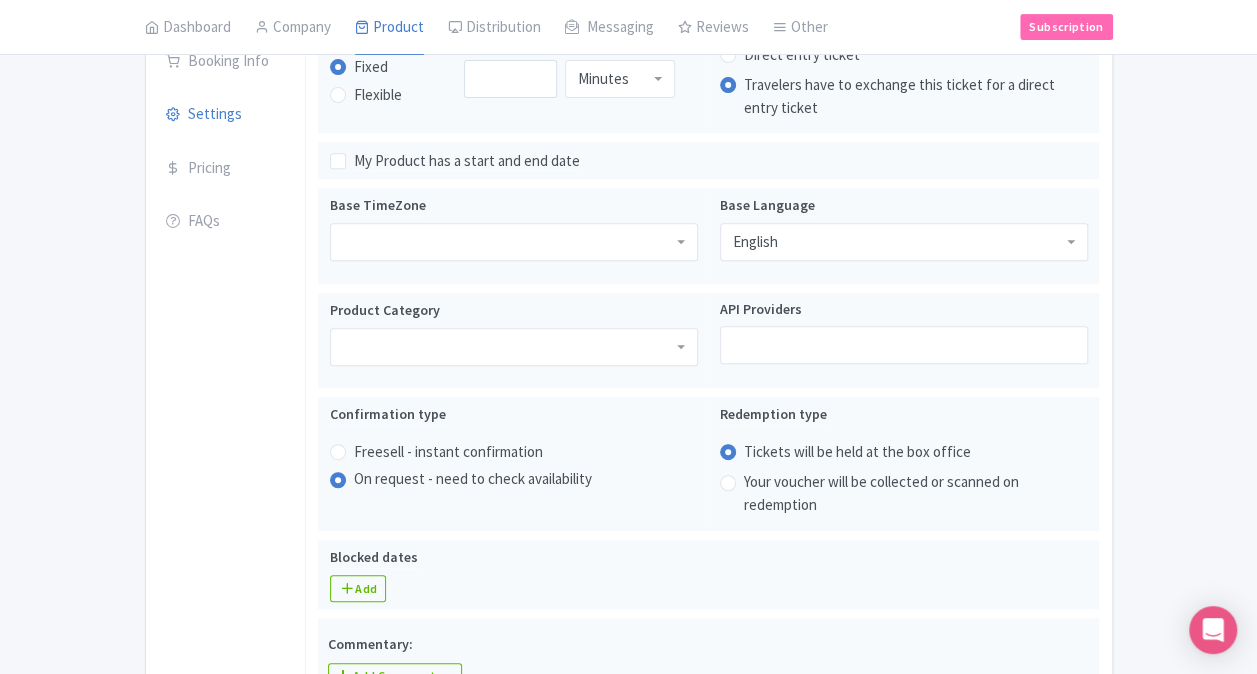 scroll, scrollTop: 0, scrollLeft: 0, axis: both 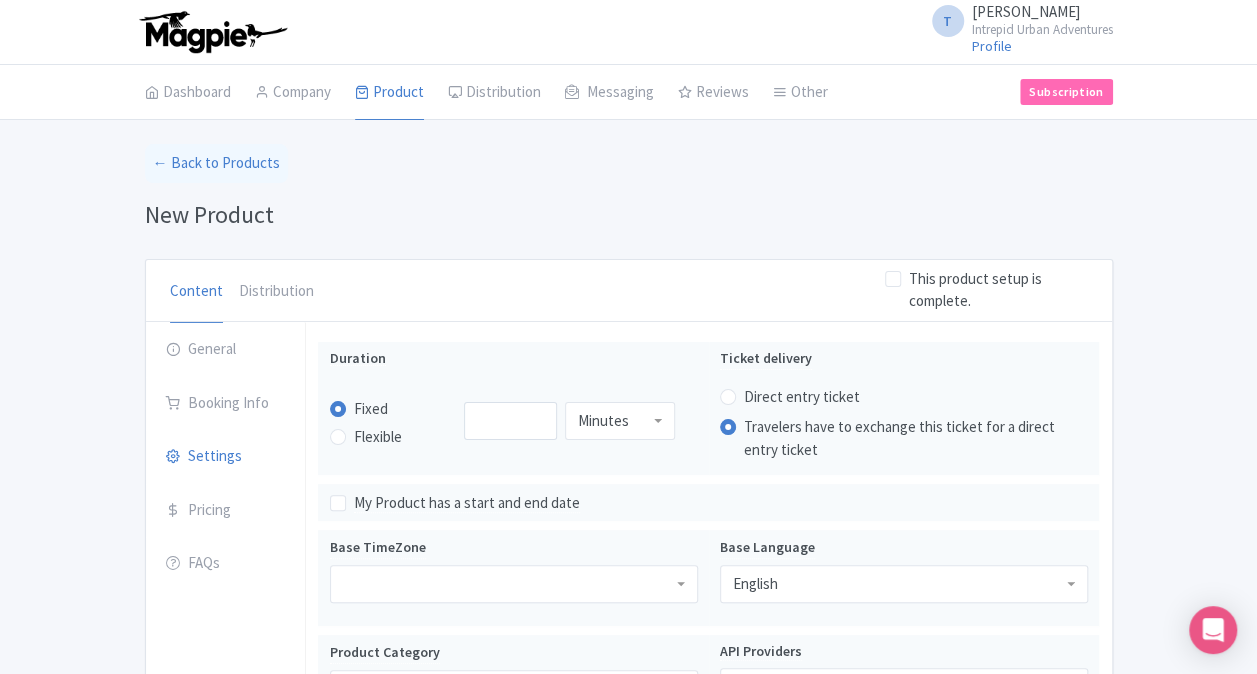 click on "← Back to Products
New Product
Content
Distribution
This product setup is complete.
You are currently editing a version of this product: Primary Product
General
Booking Info
Settings
Pricing
FAQs
Template
Name   * Template
Your product's name has 8 characters. We recommend between 10 and 60 characters.
Internal ID
Description Summary Show HTML editor
Bold
Italic
Strikethrough
Link
Heading
Quote
Code
Bullets
Numbers
Decrease Level
Increase Level
Attach Files
Undo
Redo
Link
Unlink
Your product's description summary has 0 characters. We recommend between 100 and 255 characters.
Description Show HTML editor
Bold" at bounding box center (628, 1196) 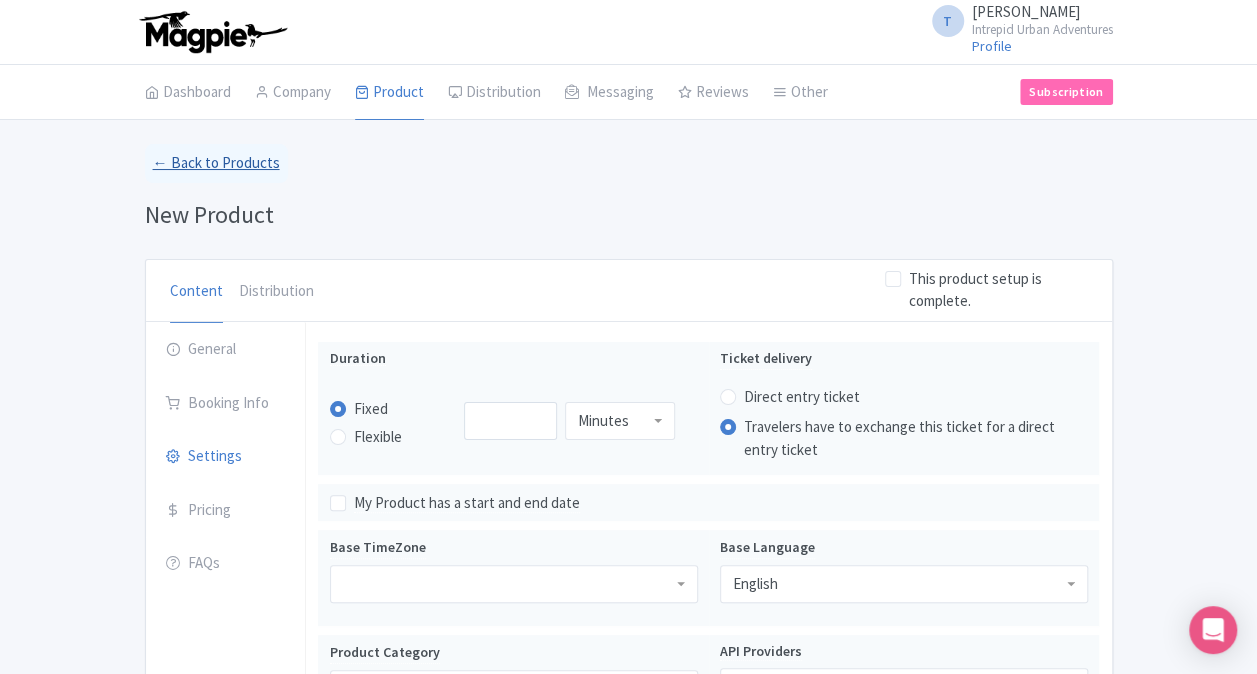 click on "← Back to Products" at bounding box center [216, 163] 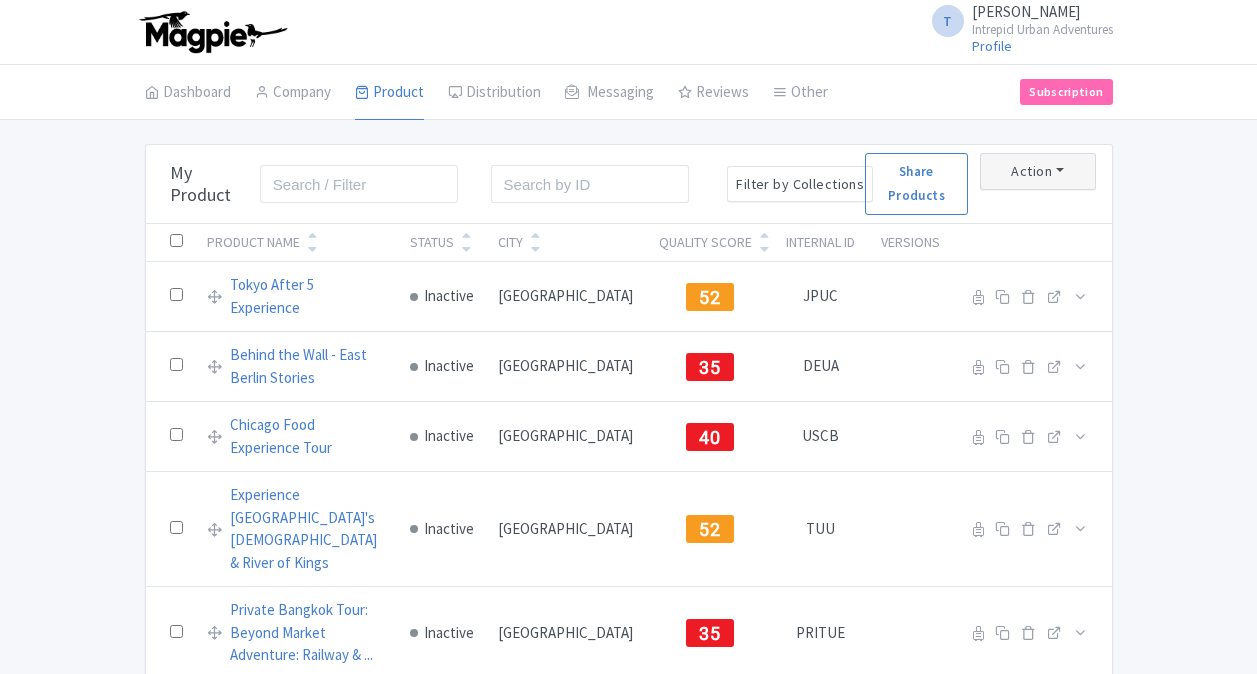 scroll, scrollTop: 0, scrollLeft: 0, axis: both 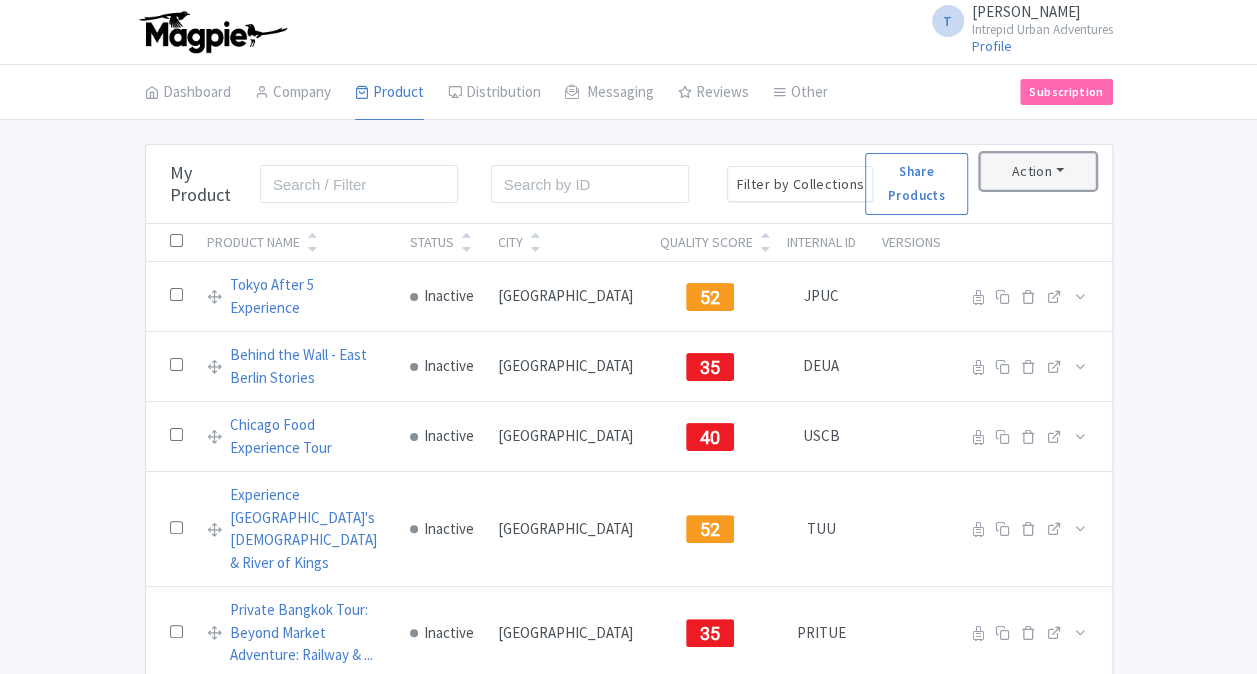 click on "Action" at bounding box center [1038, 171] 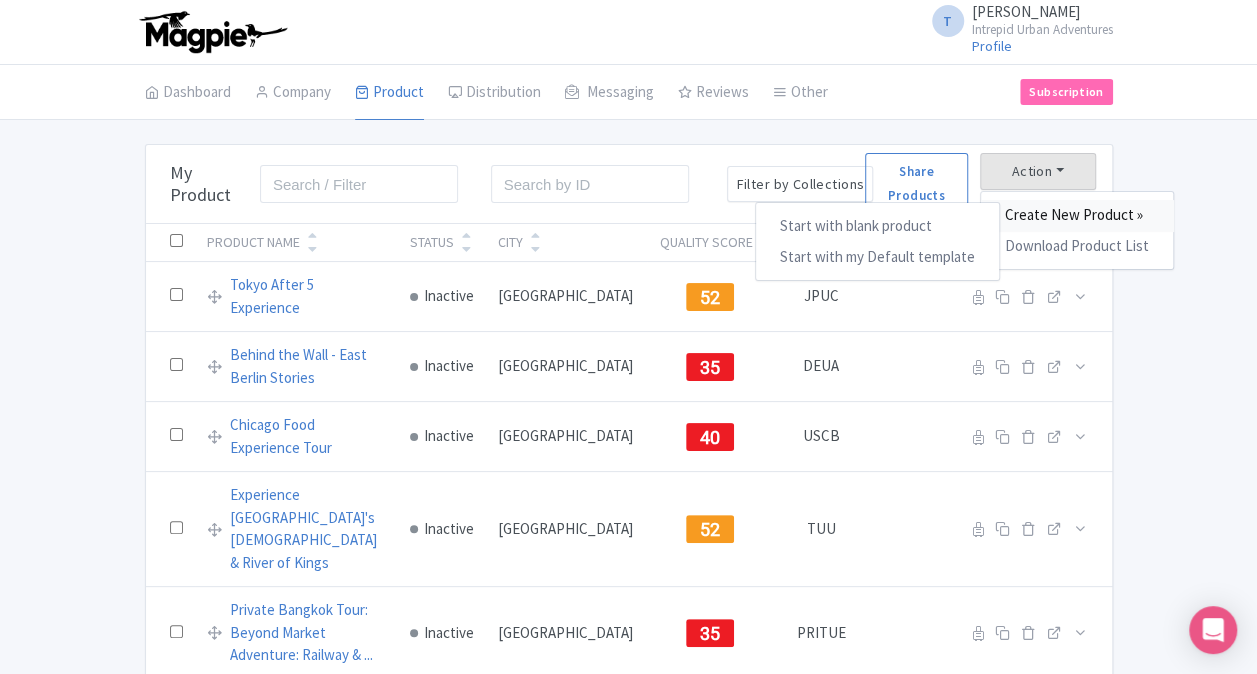 click on "Create New Product  »" at bounding box center [1077, 215] 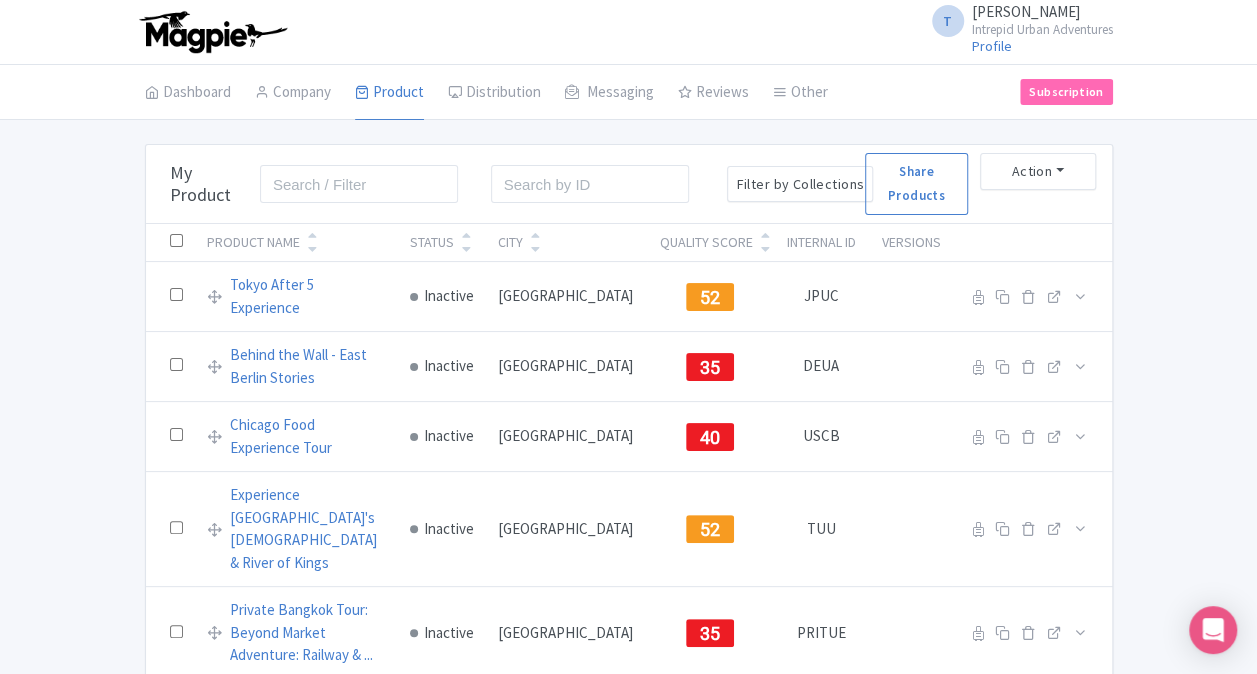 drag, startPoint x: 1055, startPoint y: 204, endPoint x: 1006, endPoint y: 204, distance: 49 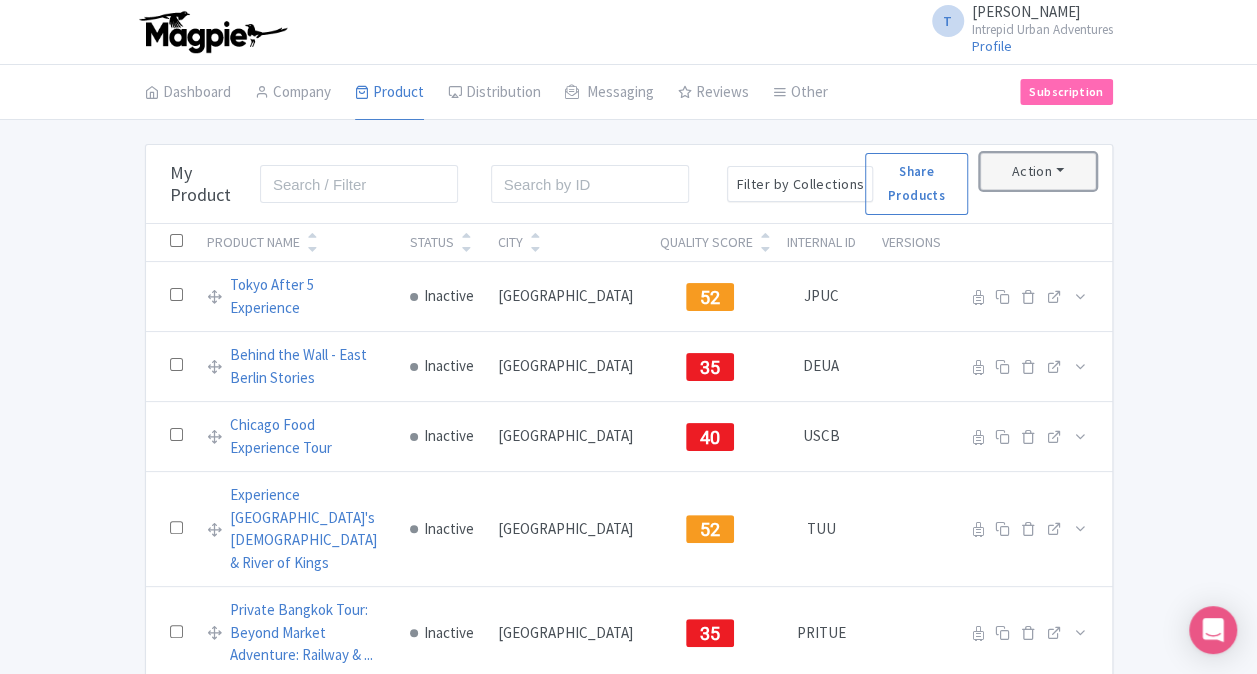 drag, startPoint x: 1006, startPoint y: 204, endPoint x: 1014, endPoint y: 174, distance: 31.04835 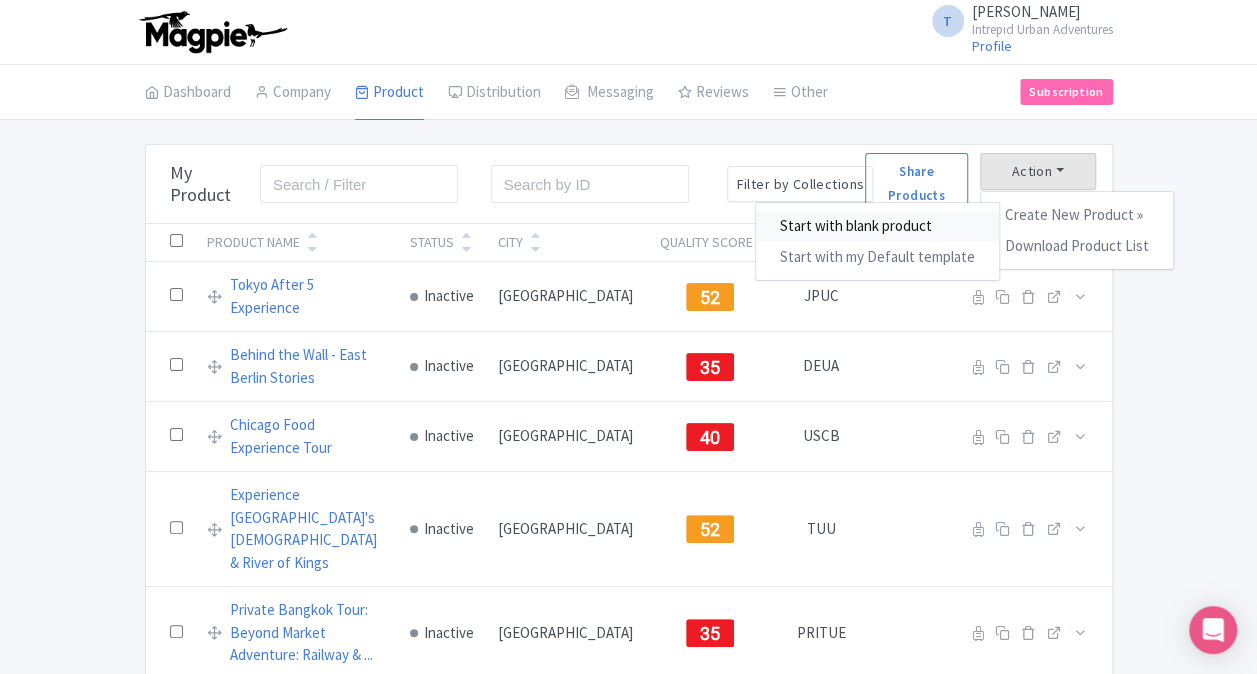 click on "Start with blank product" at bounding box center (877, 226) 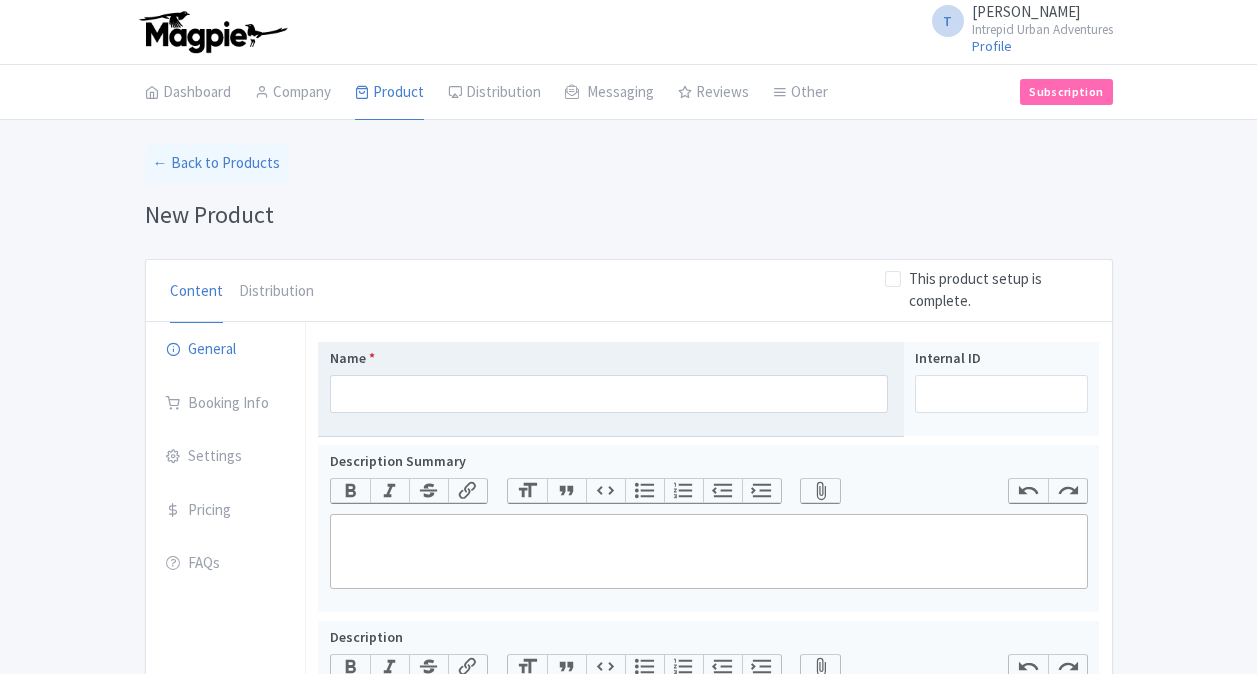 scroll, scrollTop: 0, scrollLeft: 0, axis: both 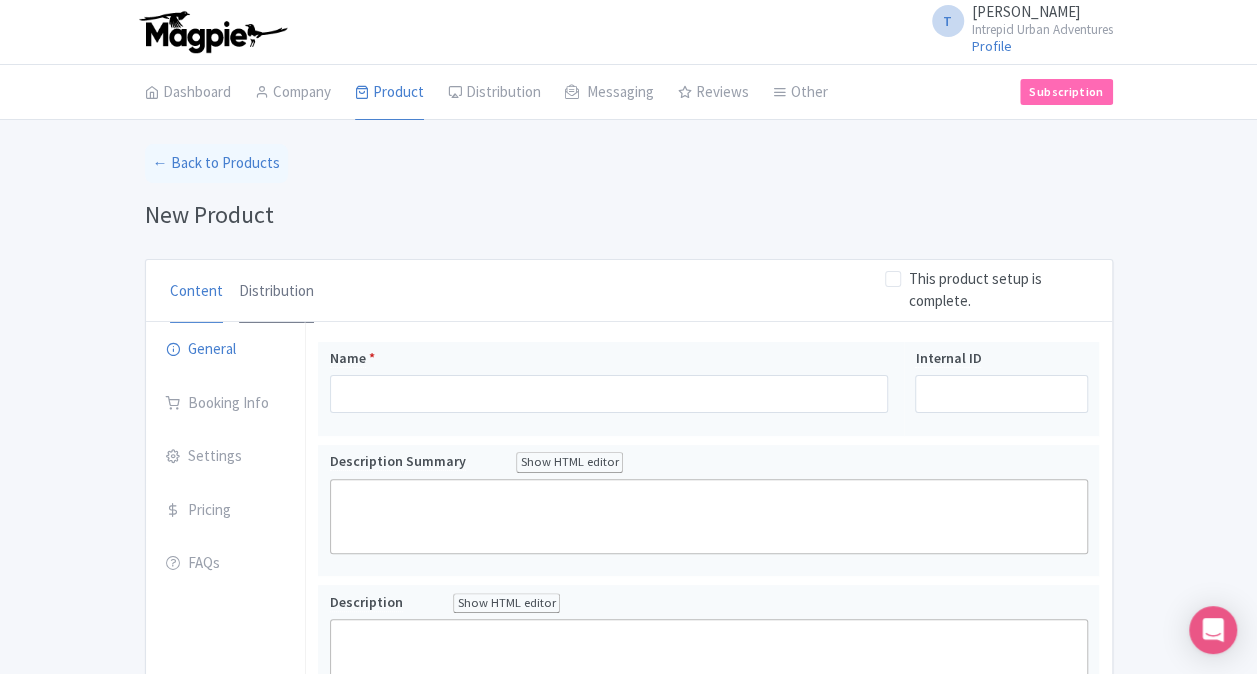 click on "Distribution" at bounding box center [276, 292] 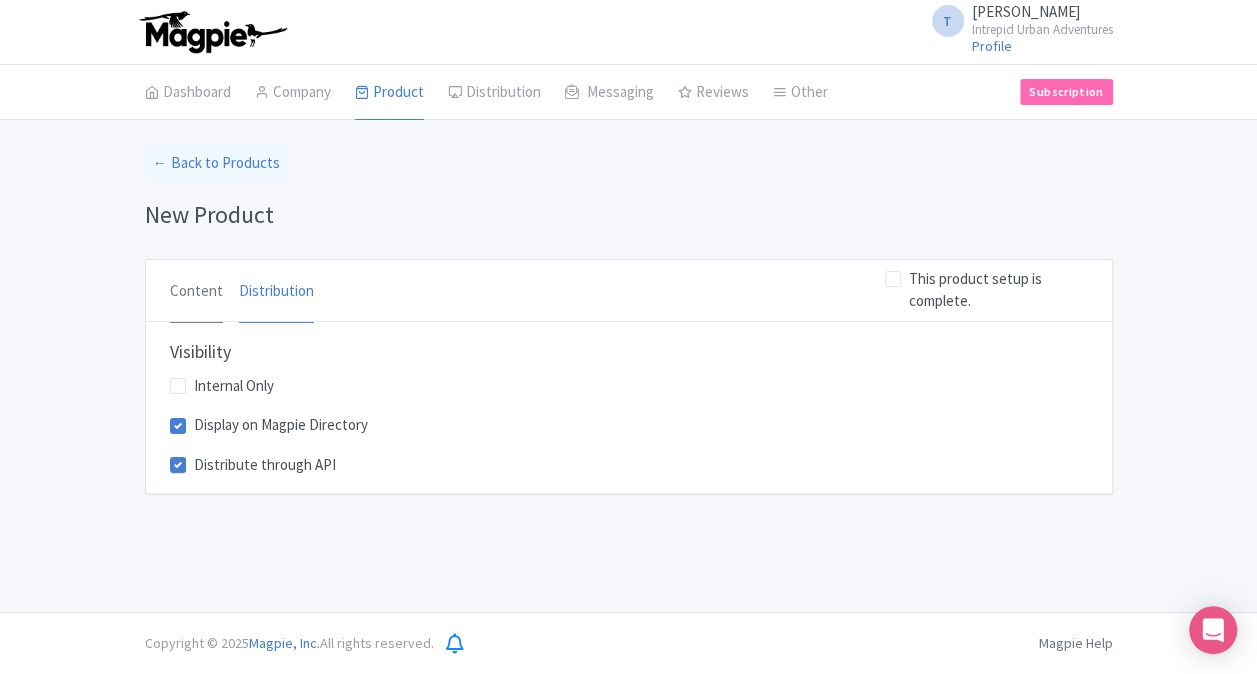 click on "Content" at bounding box center (196, 292) 